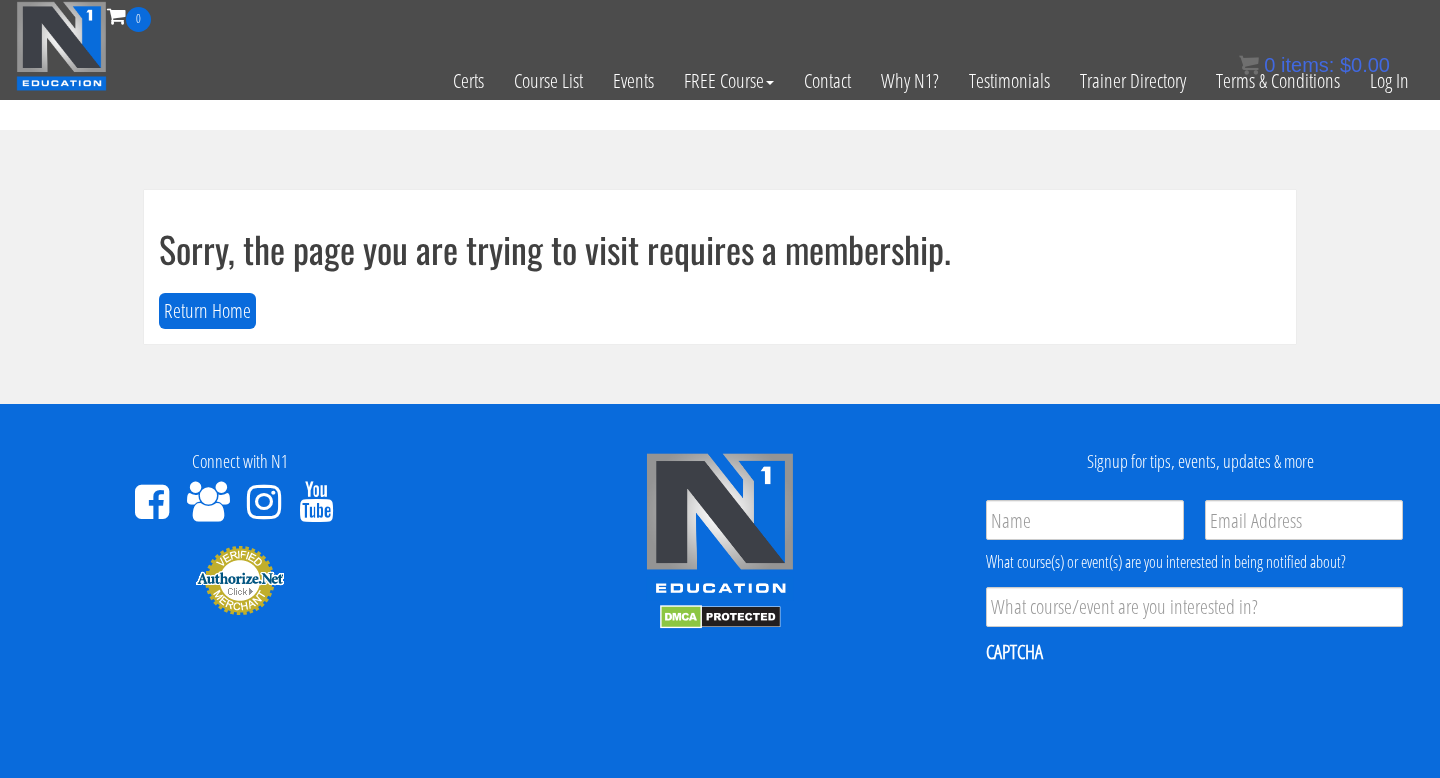 scroll, scrollTop: 0, scrollLeft: 0, axis: both 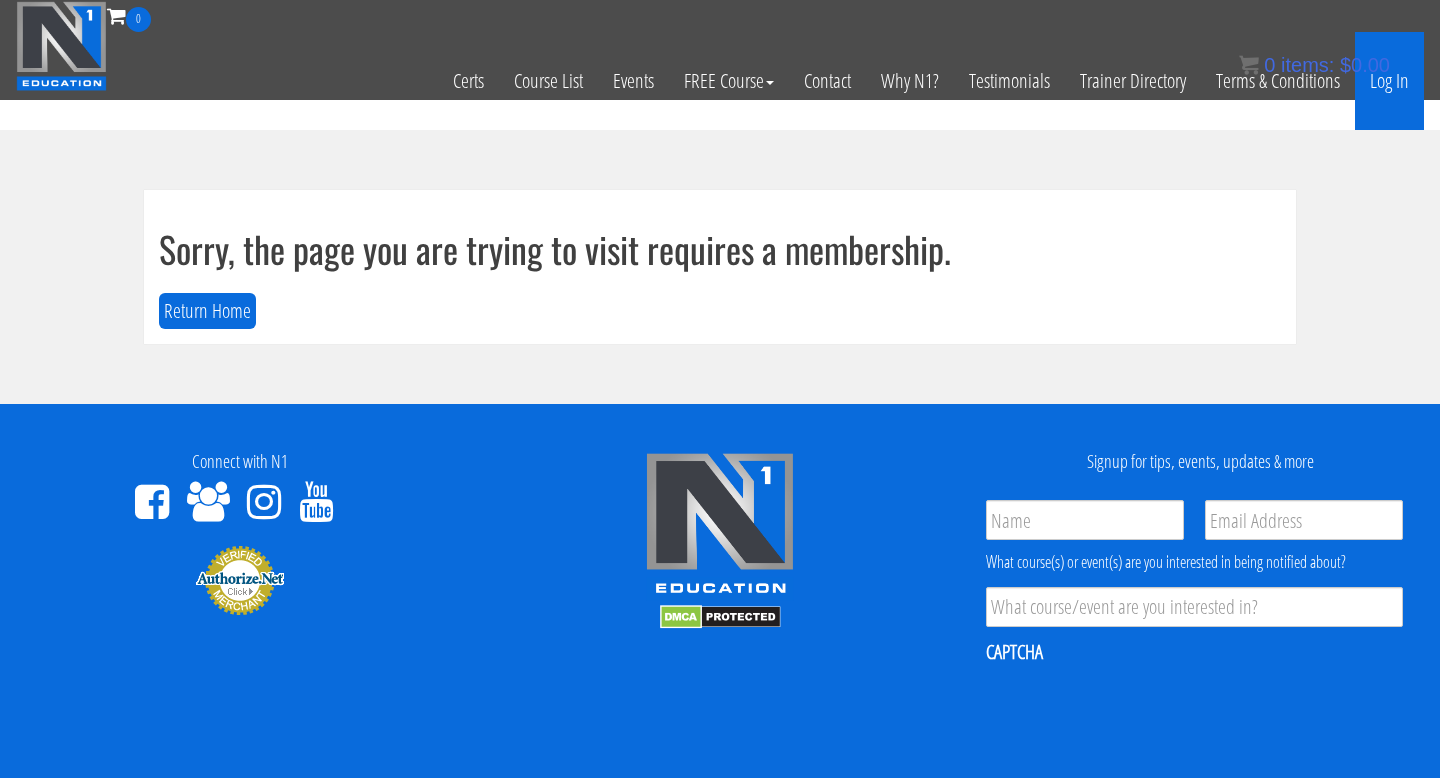 click on "Log In" at bounding box center (1389, 81) 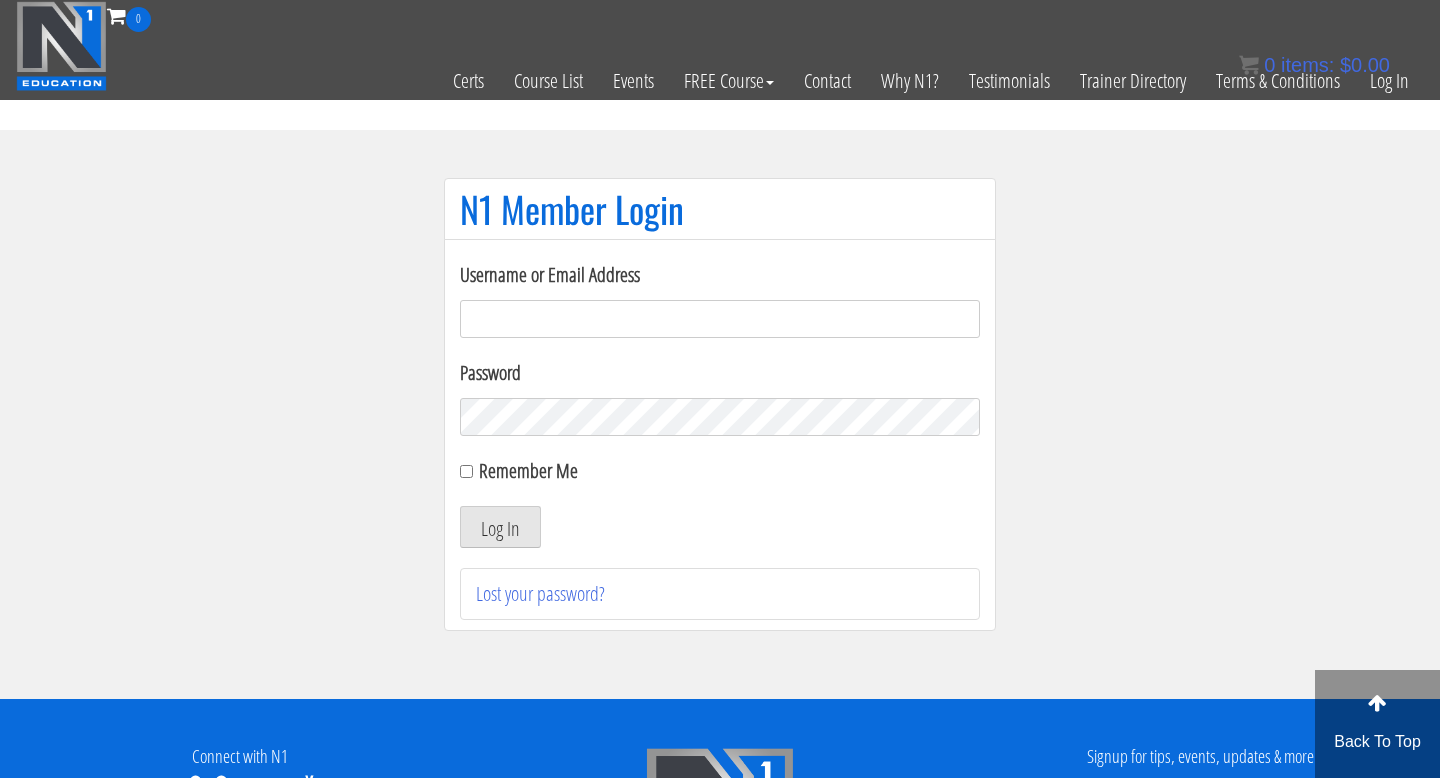 scroll, scrollTop: 0, scrollLeft: 0, axis: both 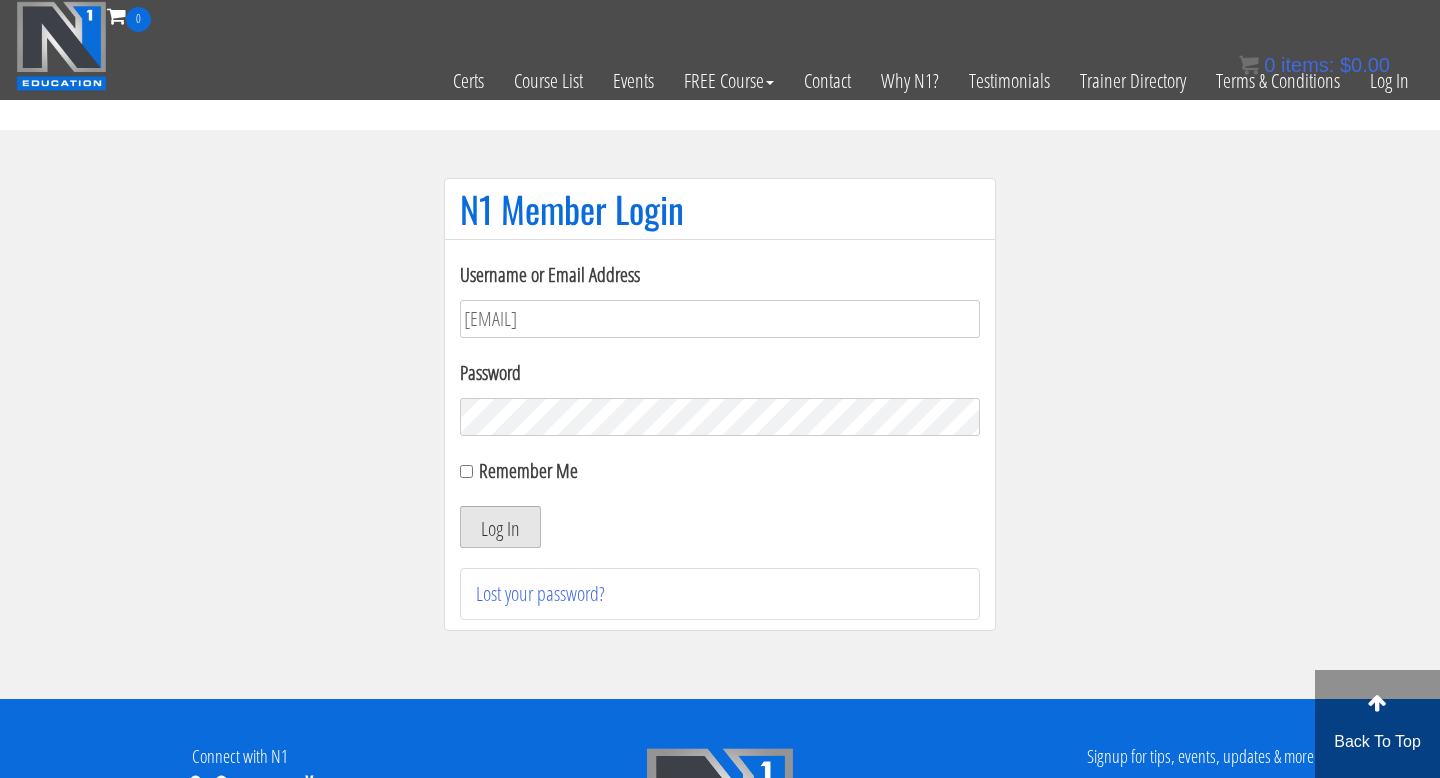 click on "Log In" at bounding box center (500, 527) 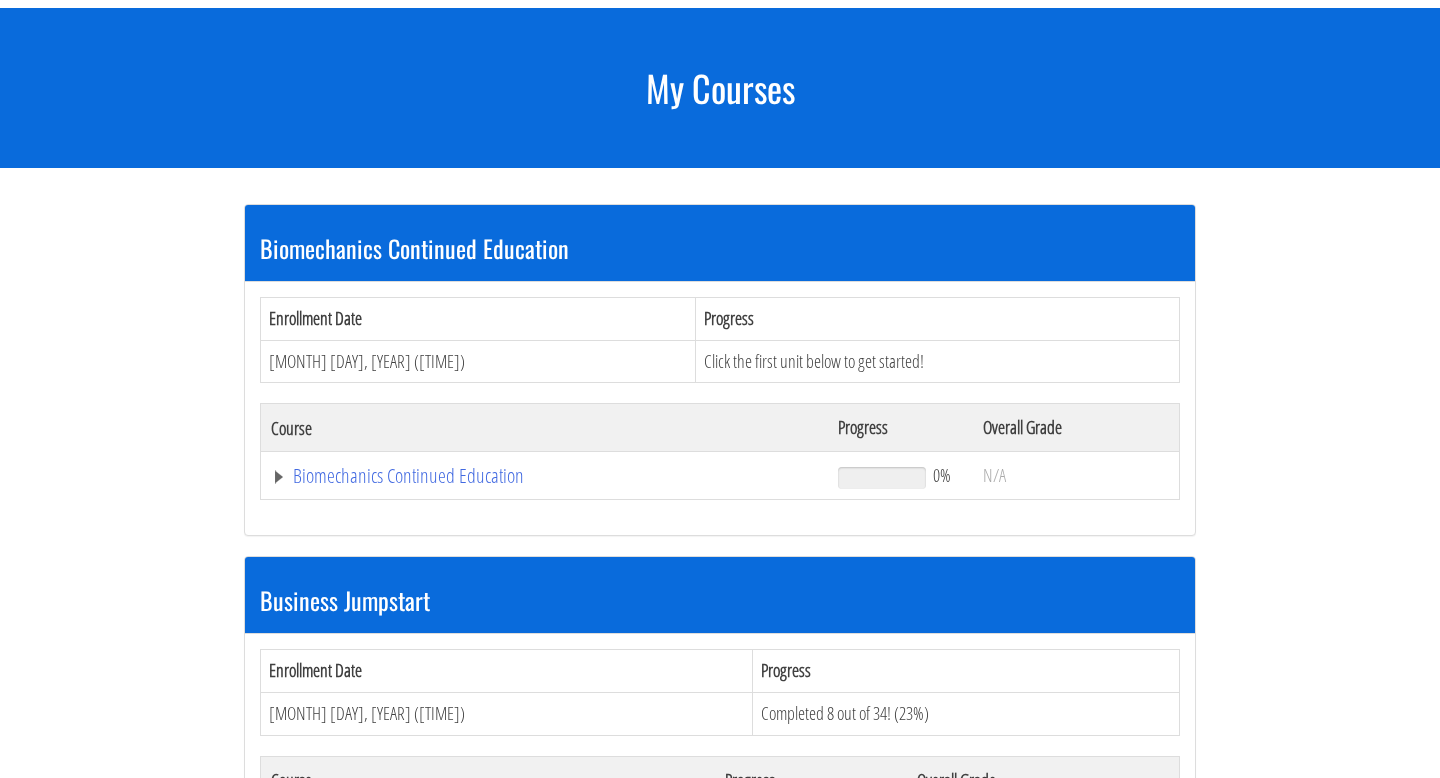 scroll, scrollTop: 234, scrollLeft: 0, axis: vertical 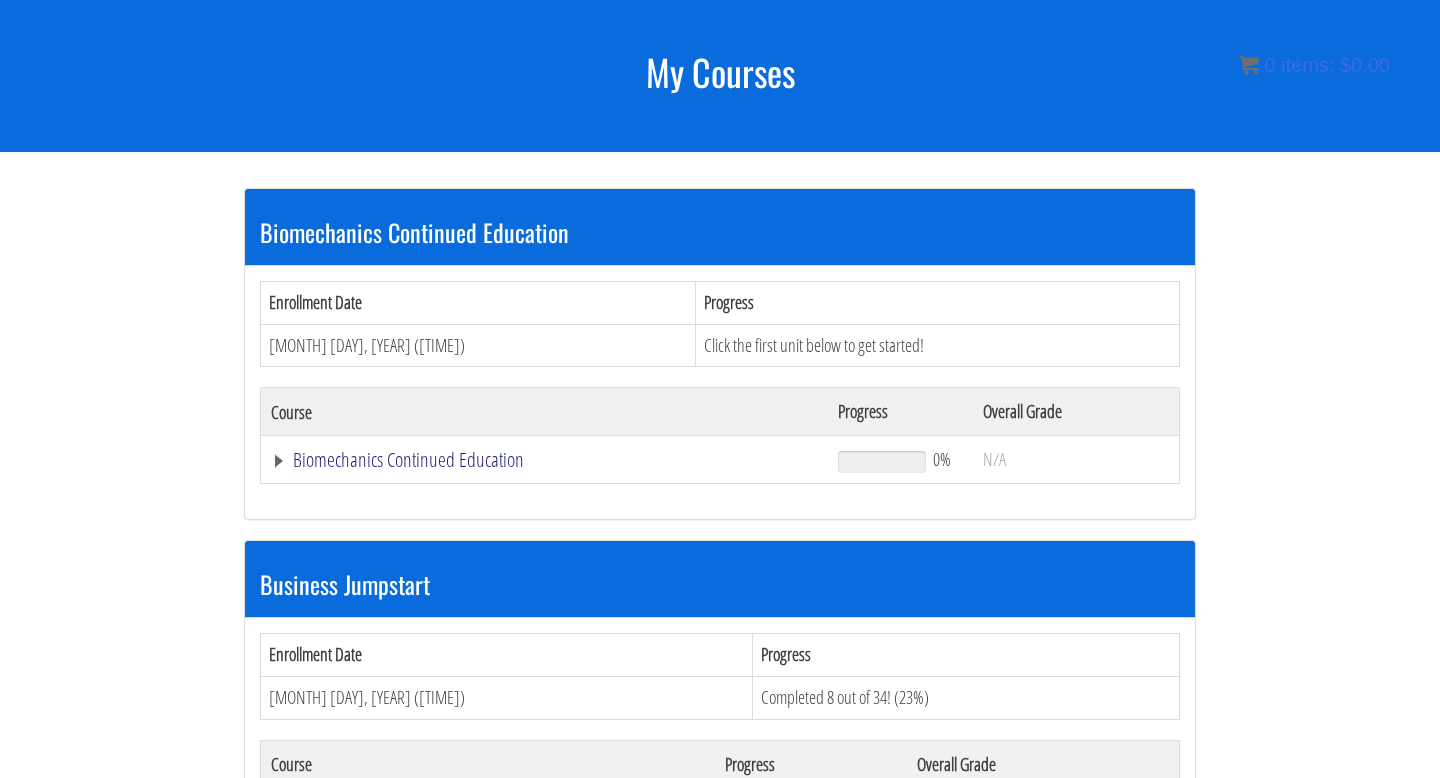 click on "Biomechanics Continued Education" at bounding box center (544, 460) 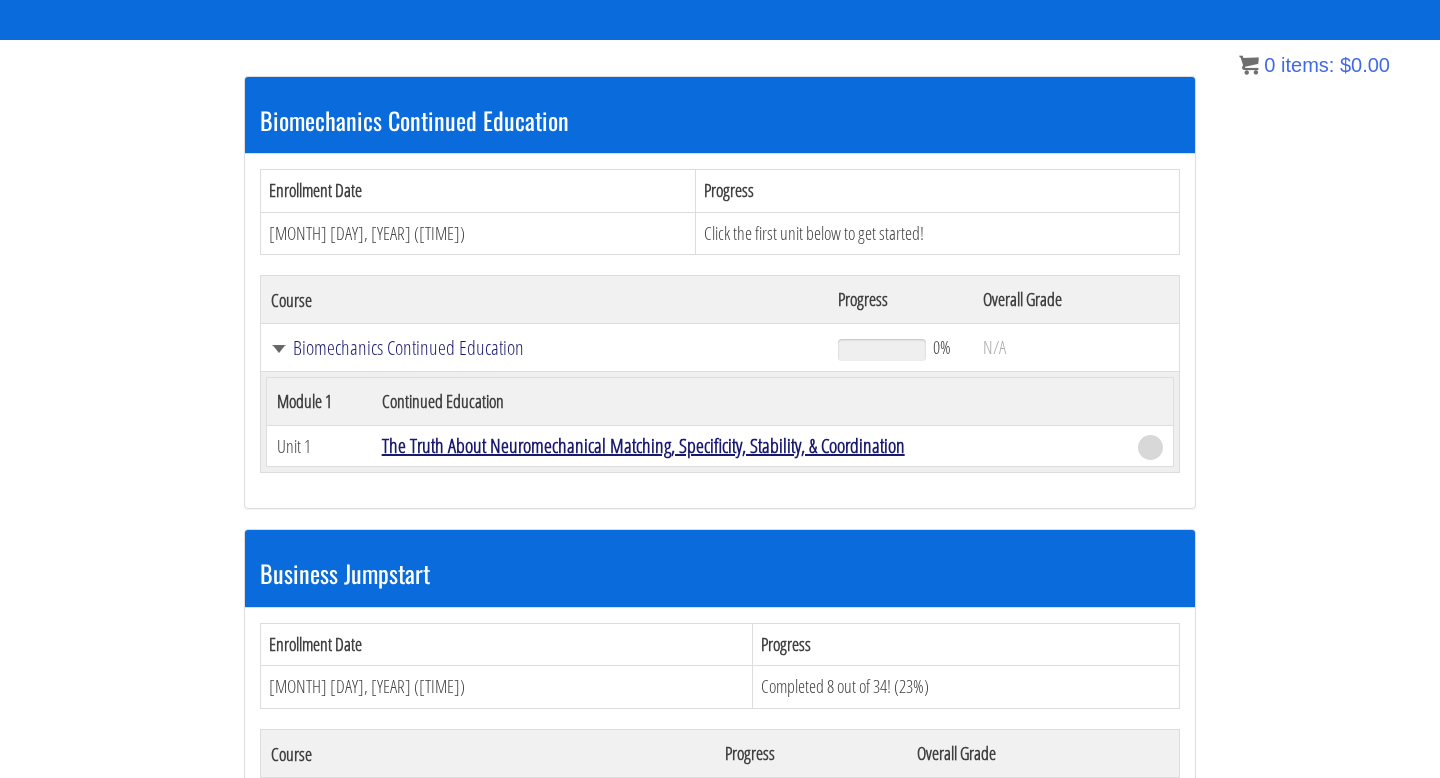 scroll, scrollTop: 348, scrollLeft: 0, axis: vertical 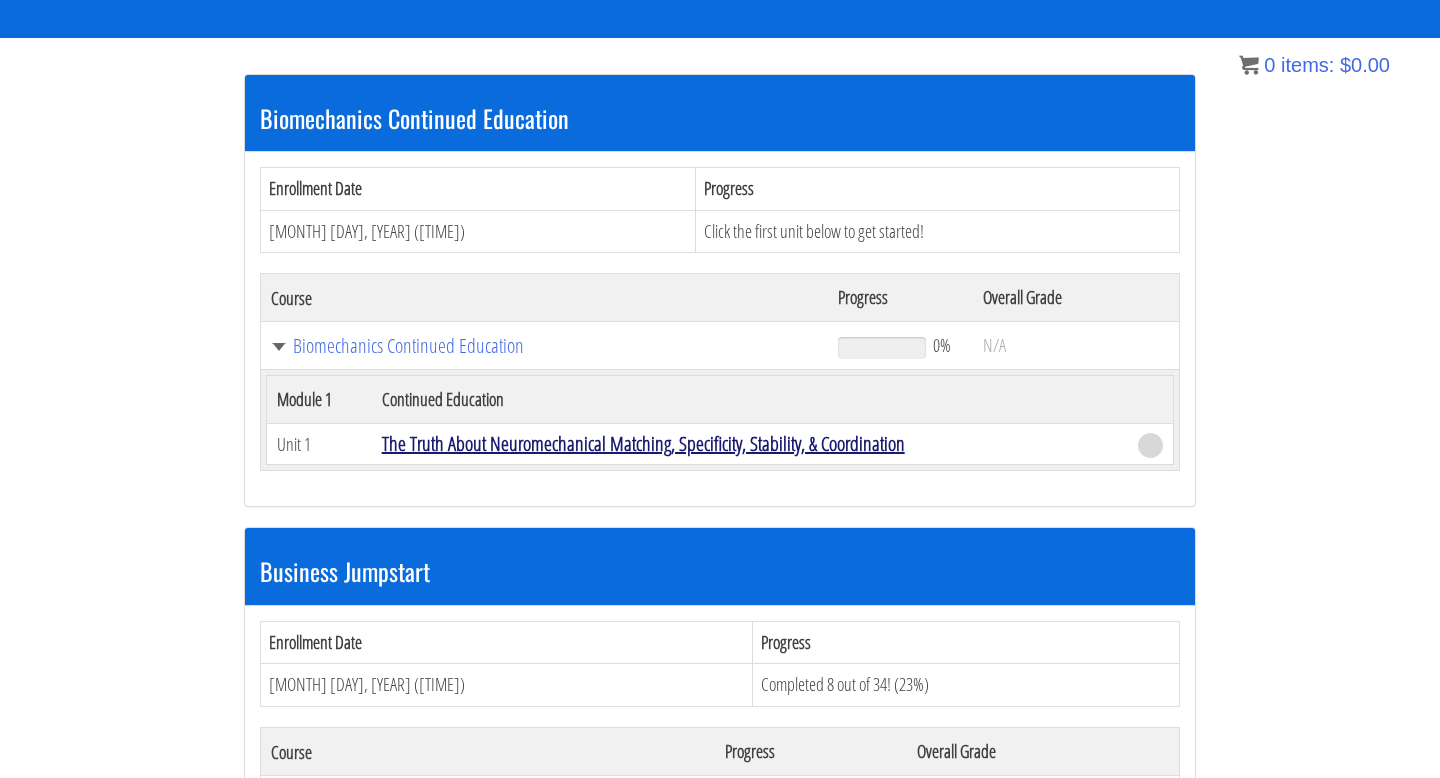 click on "The Truth About Neuromechanical Matching, Specificity, Stability, & Coordination" at bounding box center [643, 443] 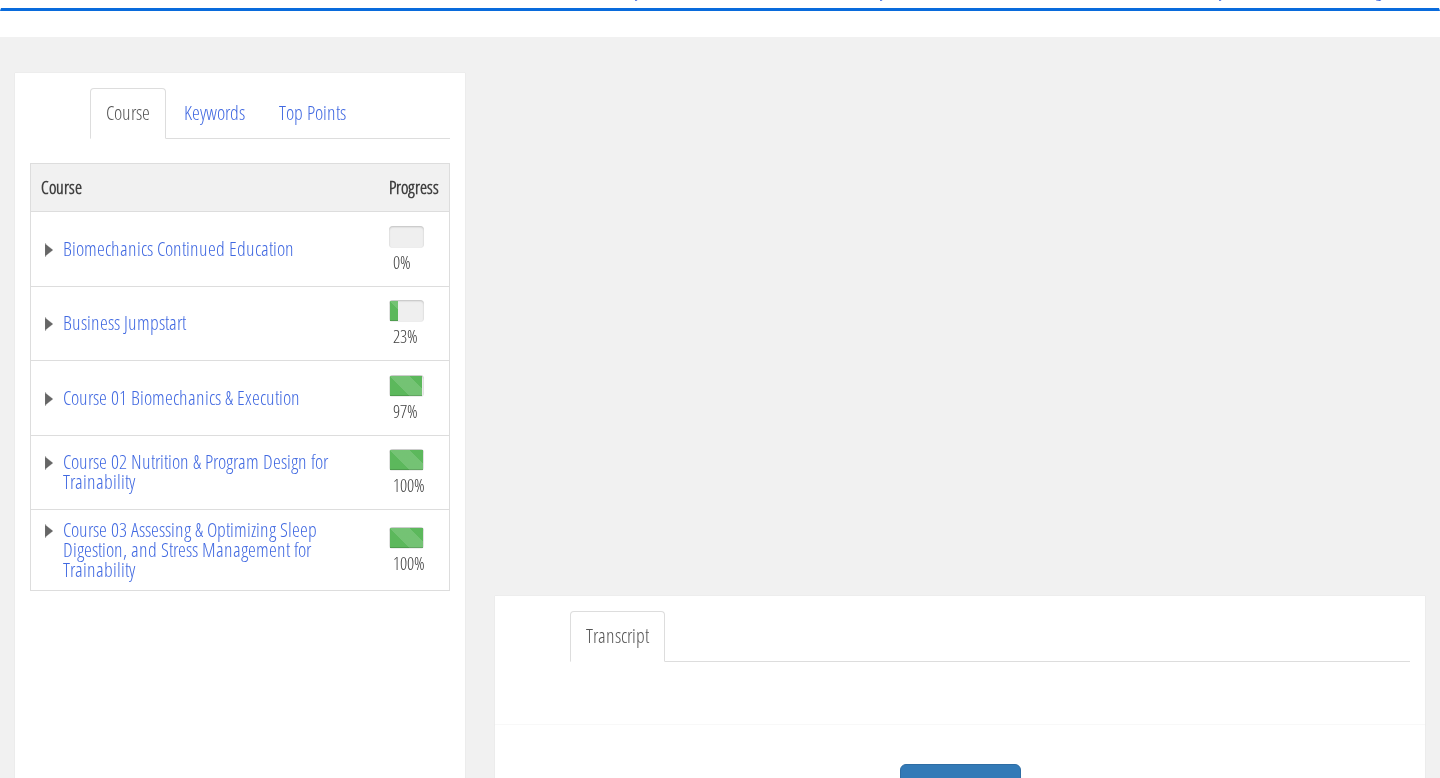 scroll, scrollTop: 223, scrollLeft: 0, axis: vertical 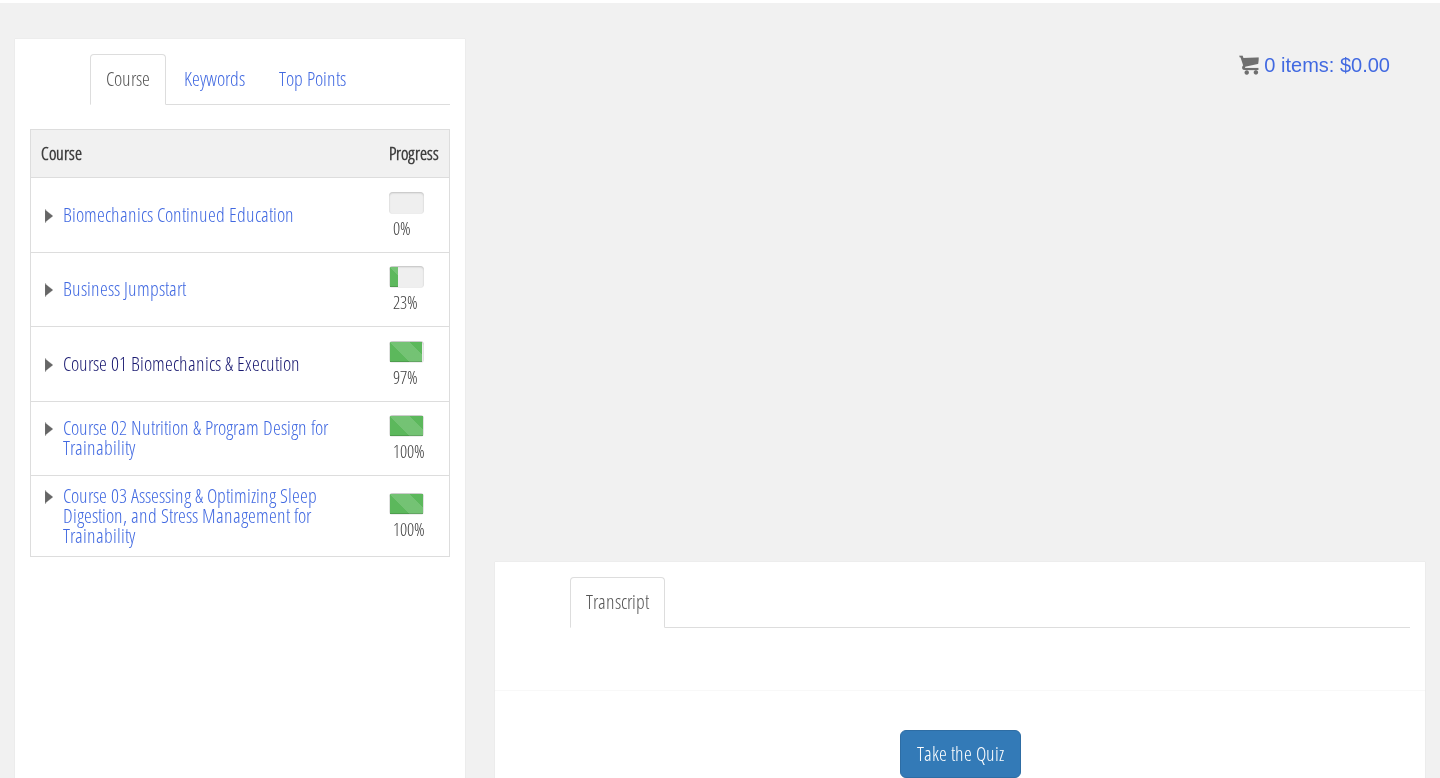 click on "Course 01 Biomechanics & Execution" at bounding box center [205, 364] 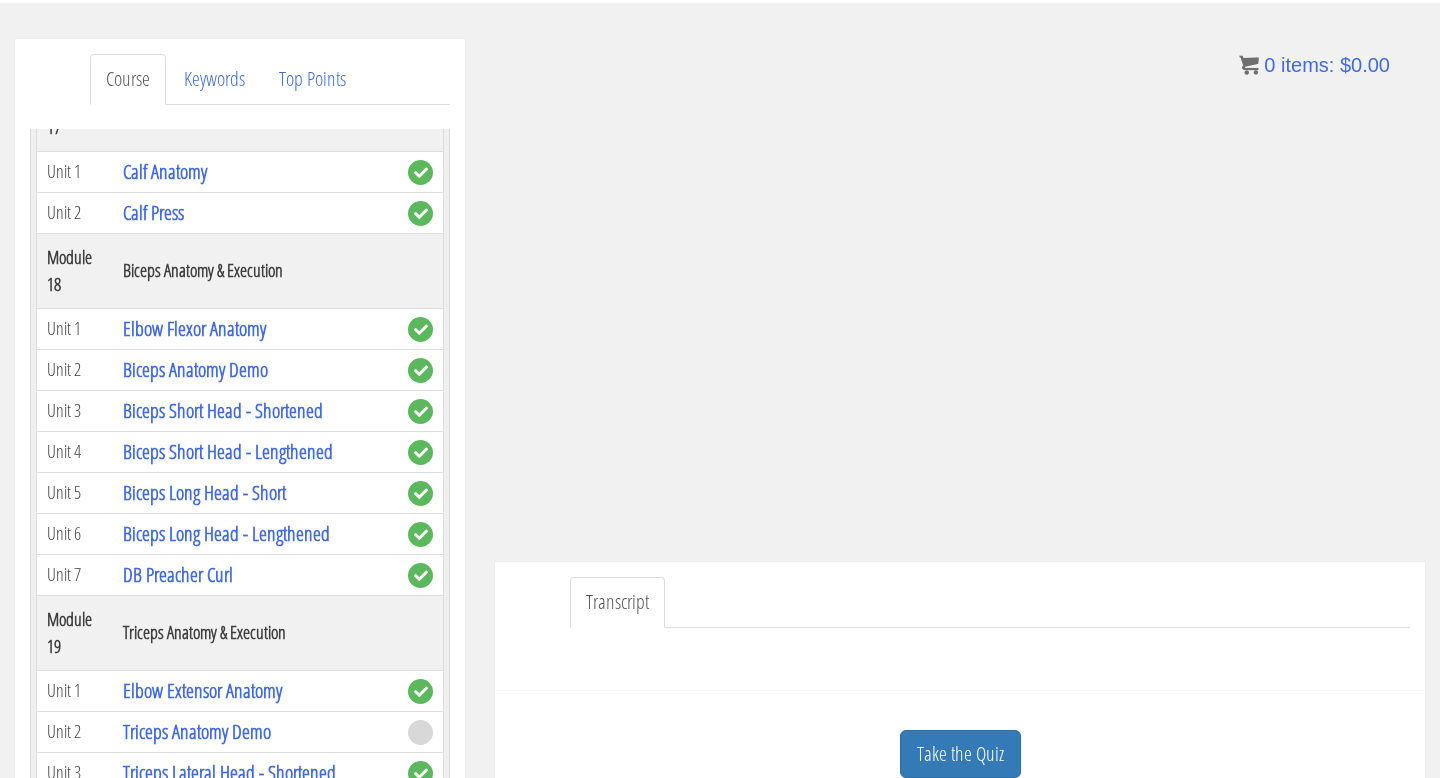scroll, scrollTop: 6184, scrollLeft: 0, axis: vertical 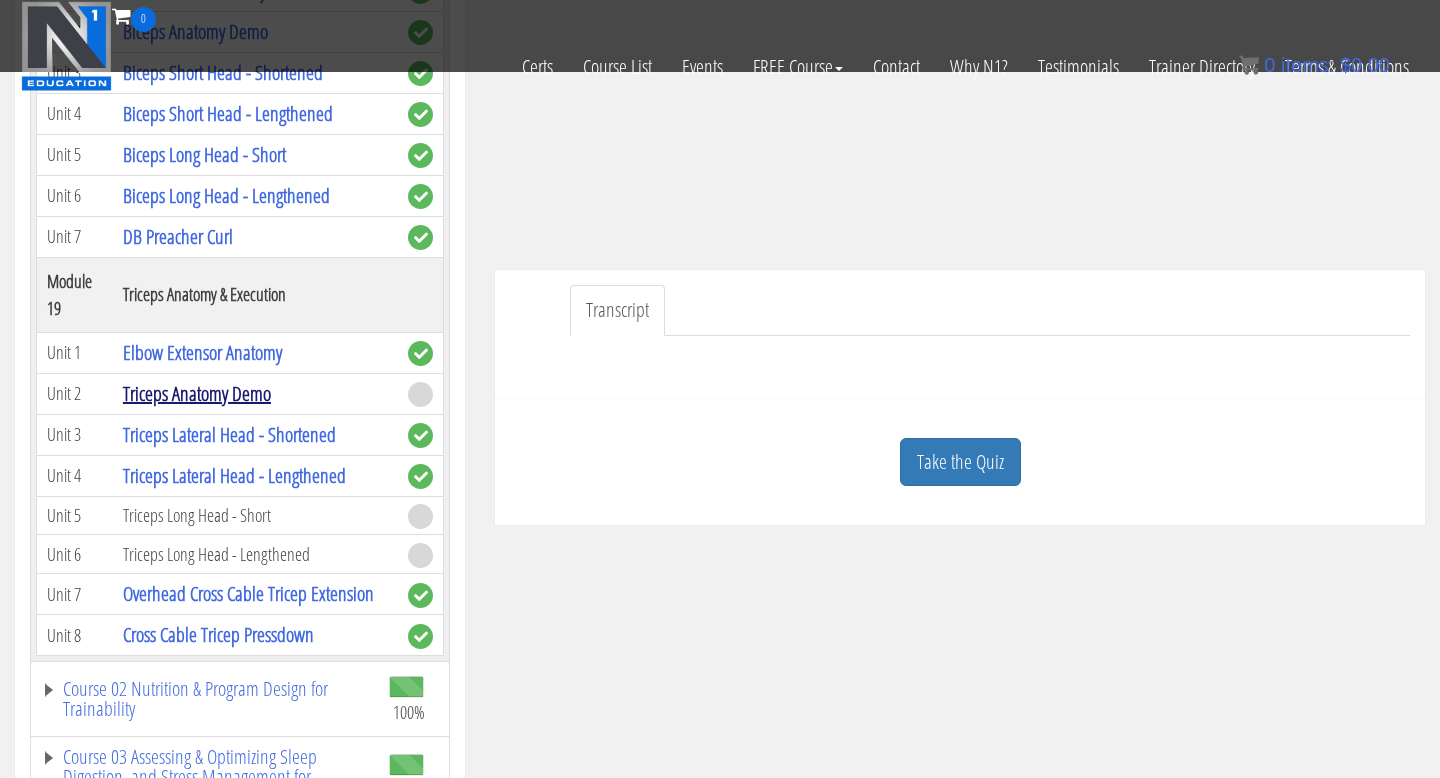 click on "Triceps Anatomy Demo" at bounding box center (197, 393) 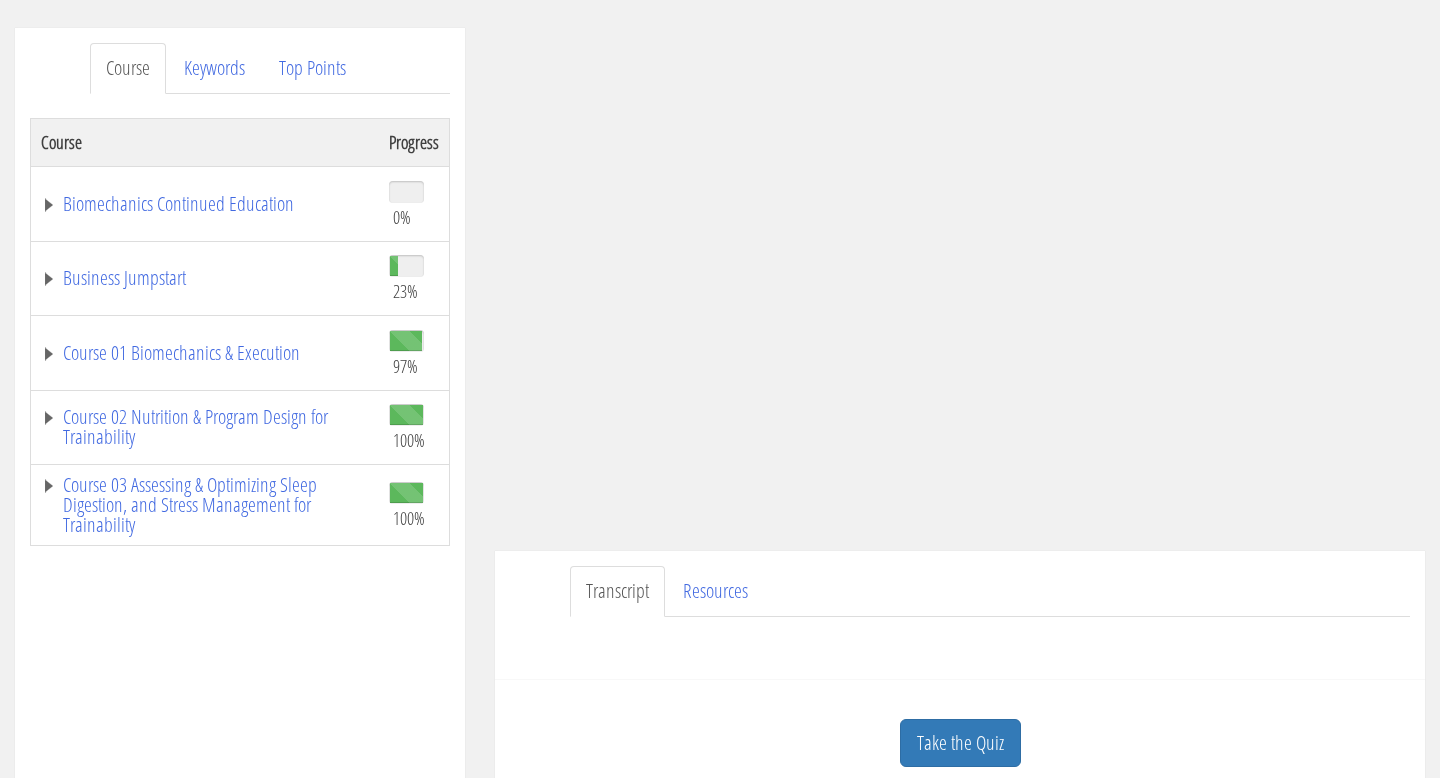 scroll, scrollTop: 247, scrollLeft: 0, axis: vertical 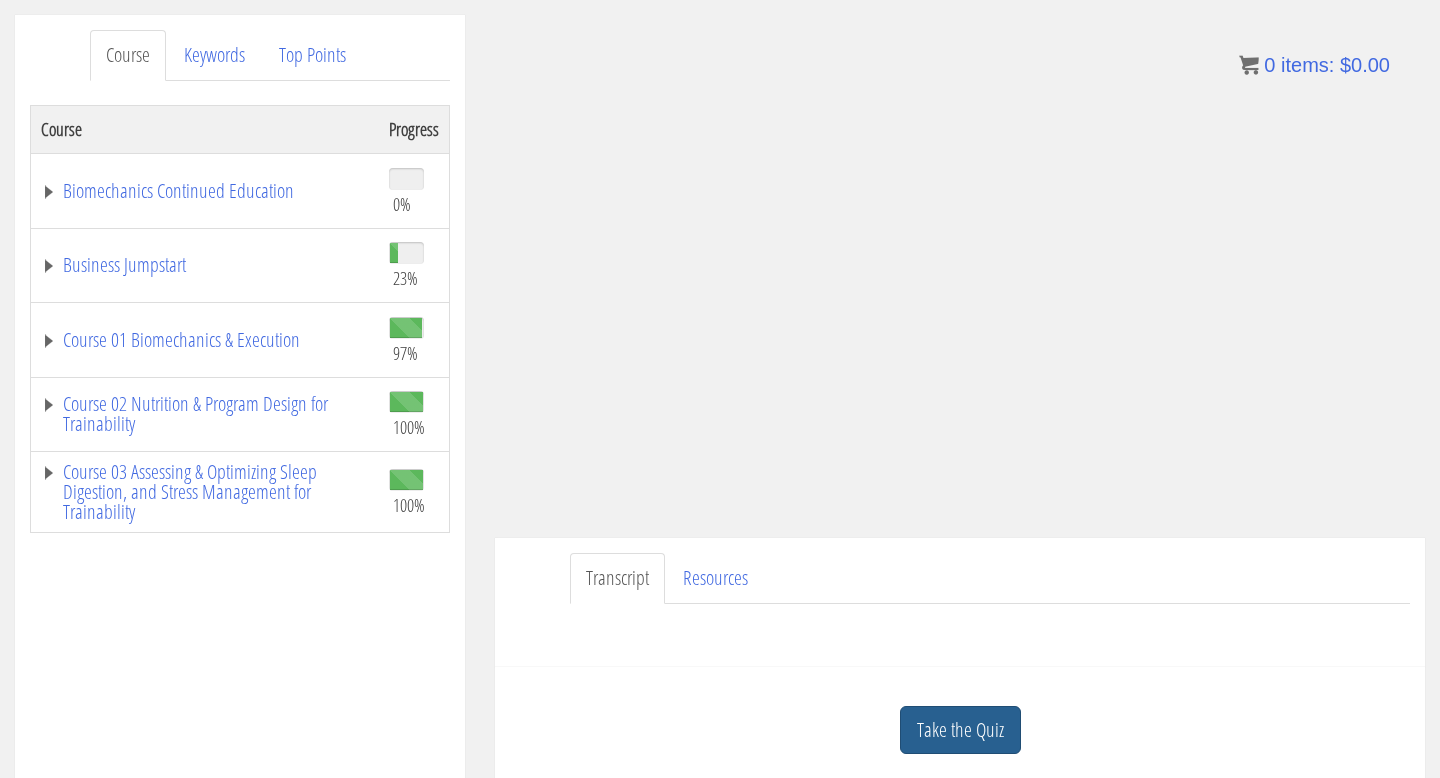 click on "Take the Quiz" at bounding box center [960, 730] 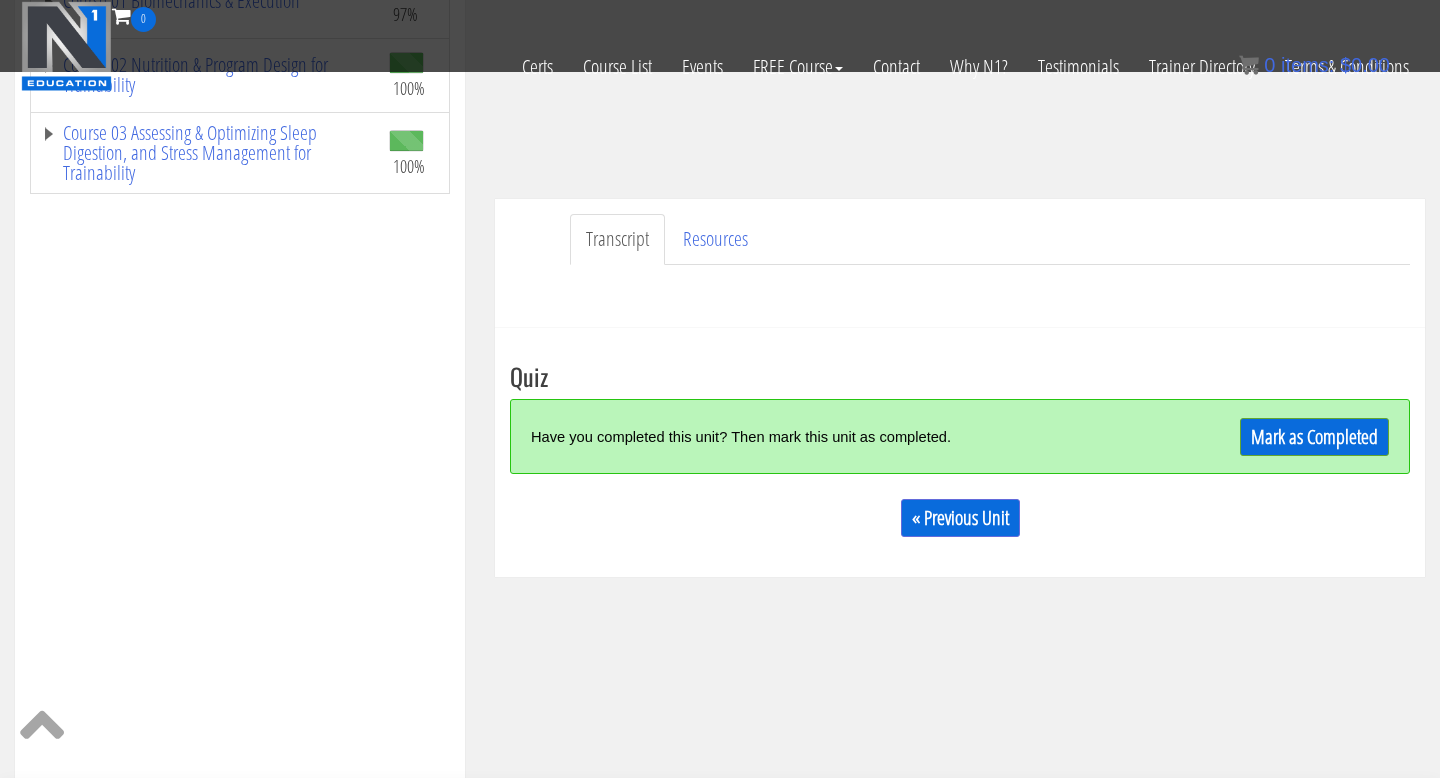 scroll, scrollTop: 466, scrollLeft: 0, axis: vertical 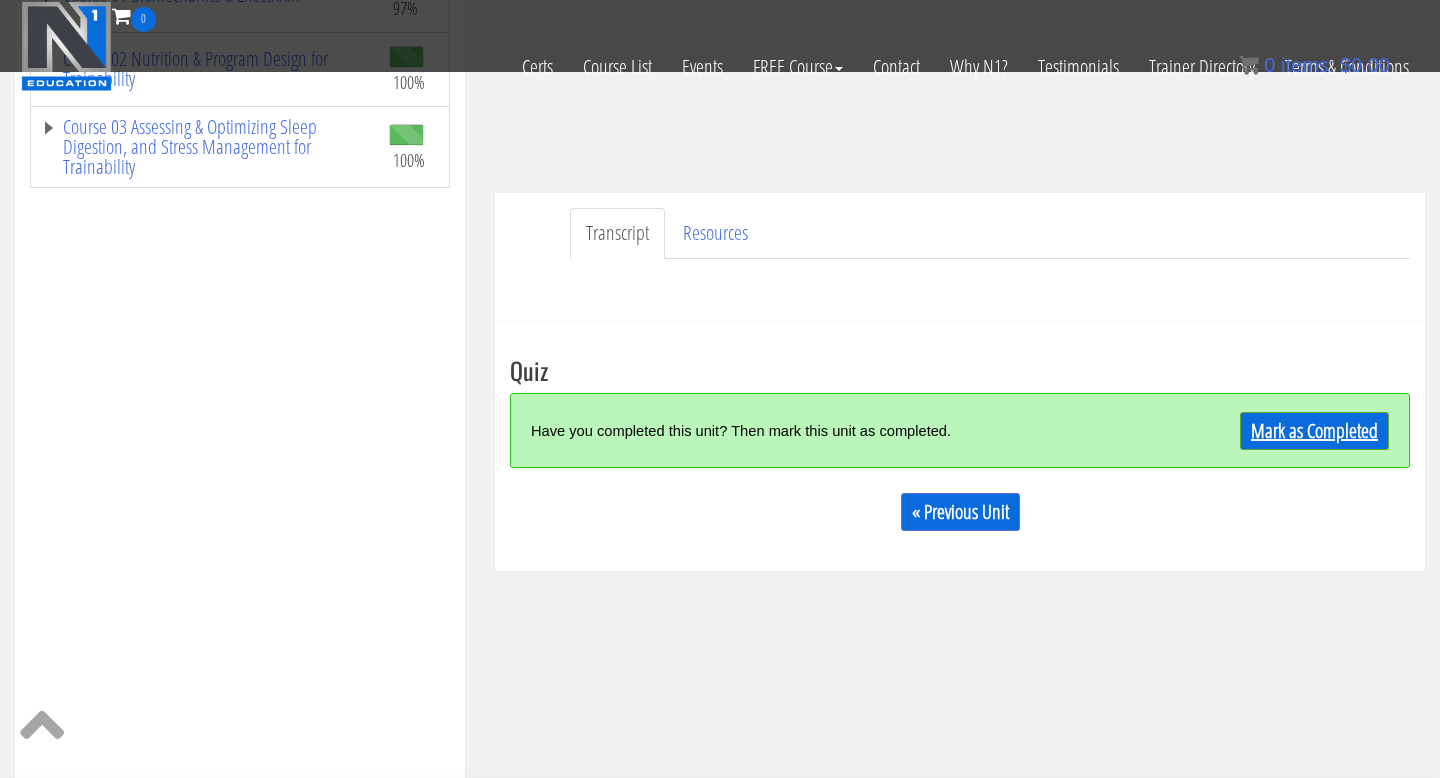click on "Mark as Completed" at bounding box center [1314, 431] 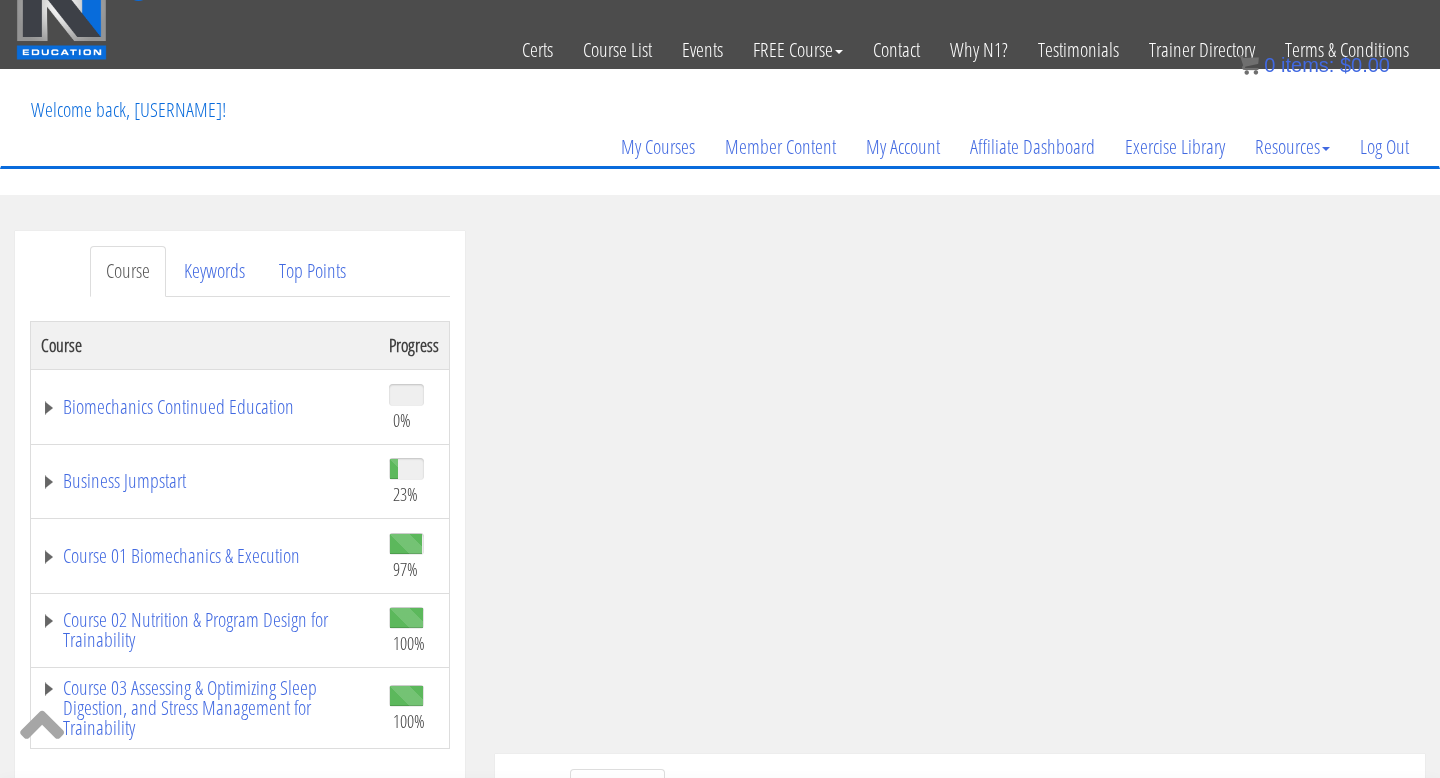 scroll, scrollTop: 155, scrollLeft: 0, axis: vertical 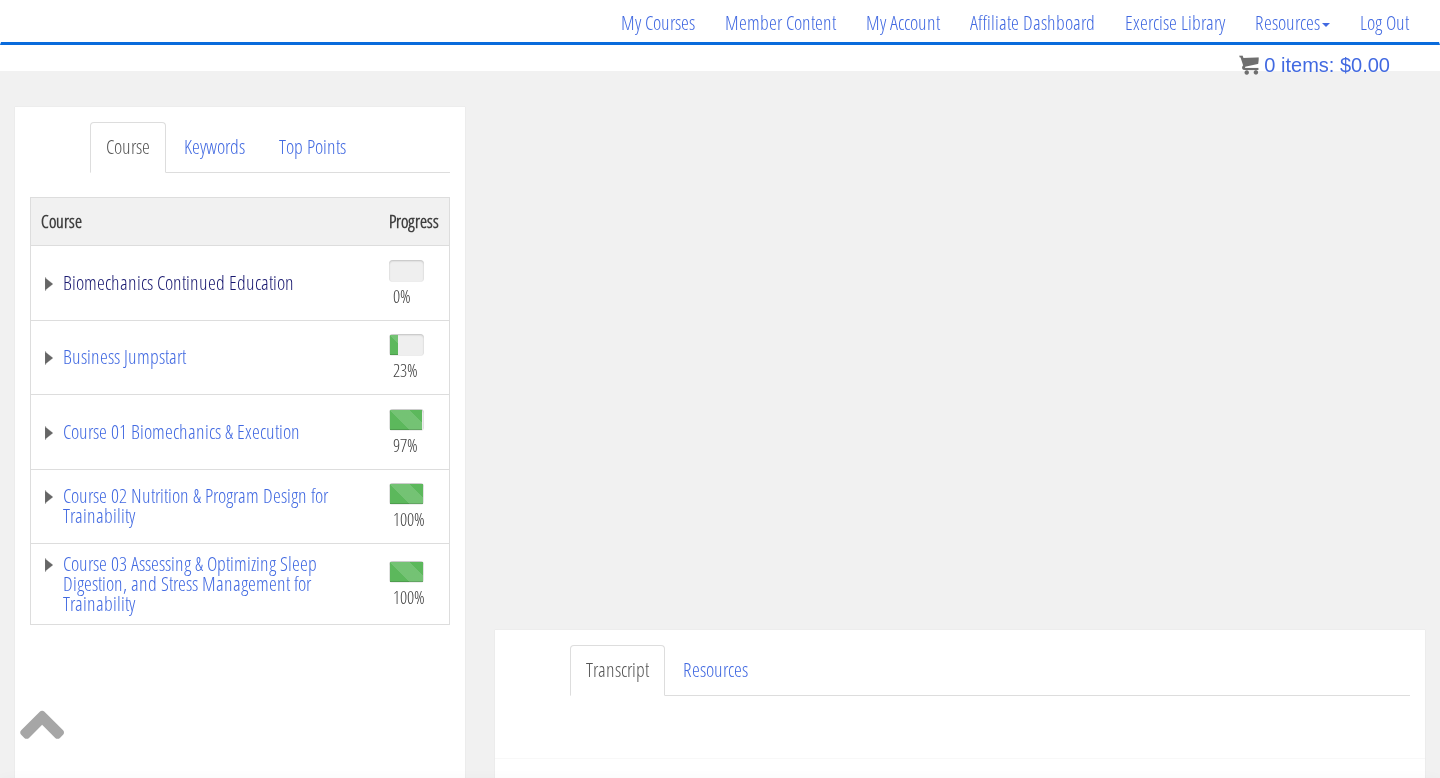 click on "Biomechanics Continued Education" at bounding box center (205, 283) 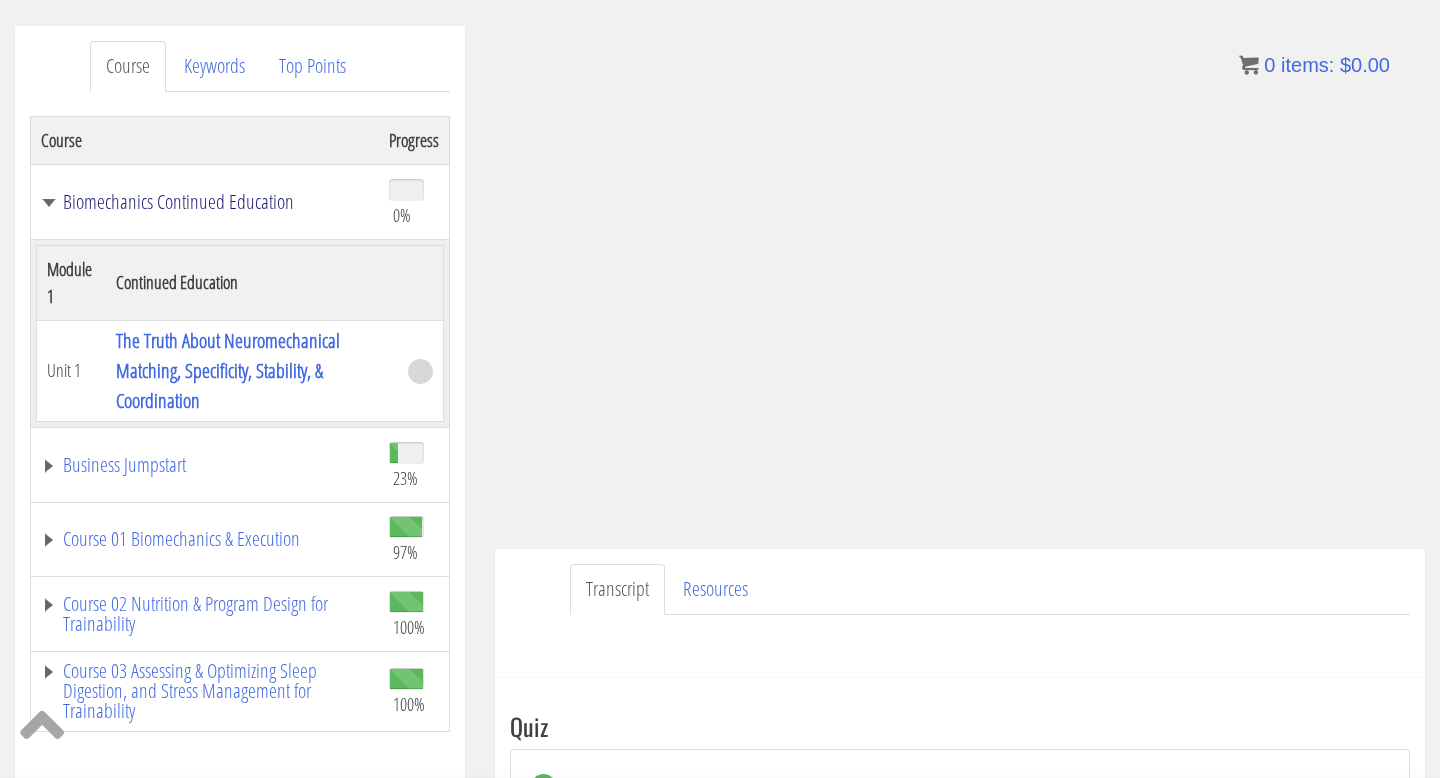 scroll, scrollTop: 318, scrollLeft: 0, axis: vertical 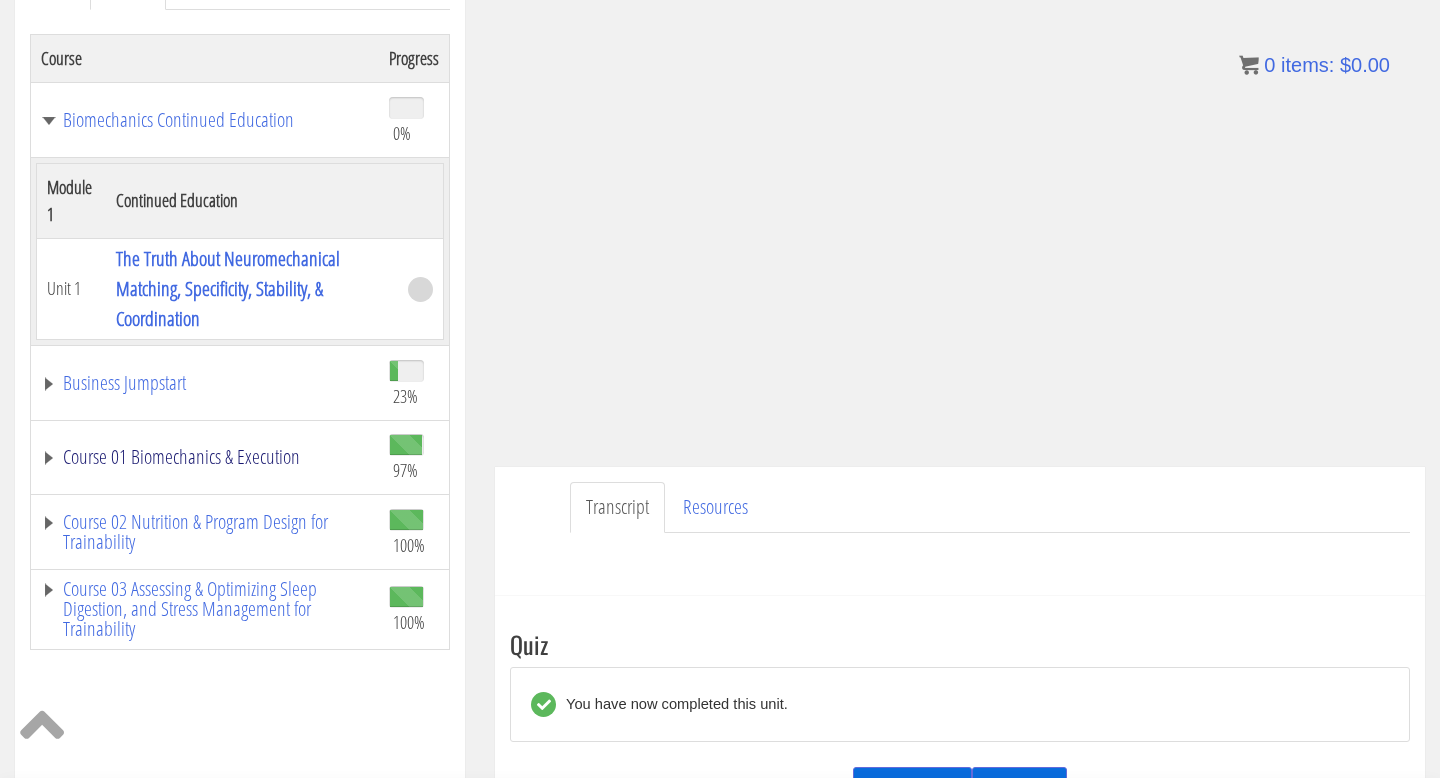 click on "Course 01 Biomechanics & Execution" at bounding box center [205, 457] 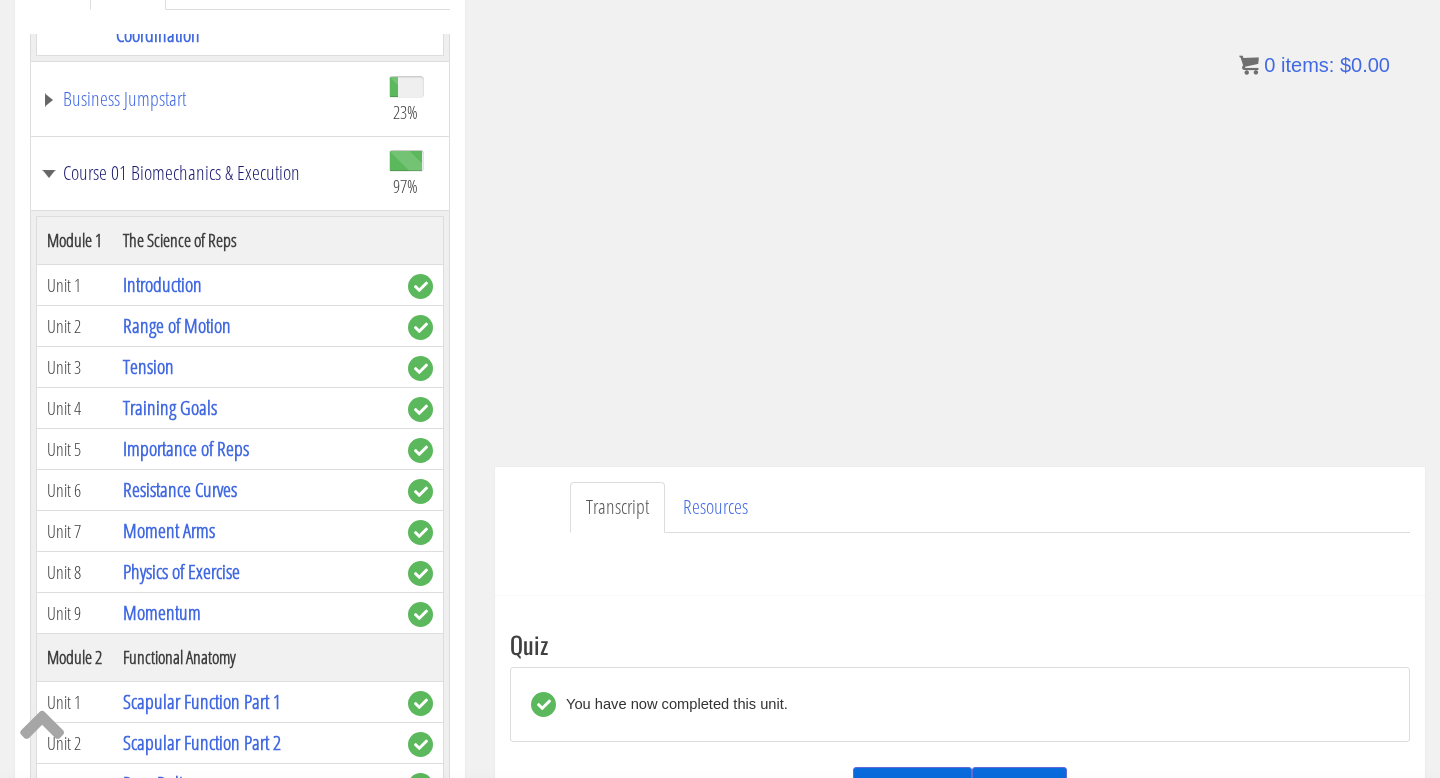 scroll, scrollTop: 287, scrollLeft: 0, axis: vertical 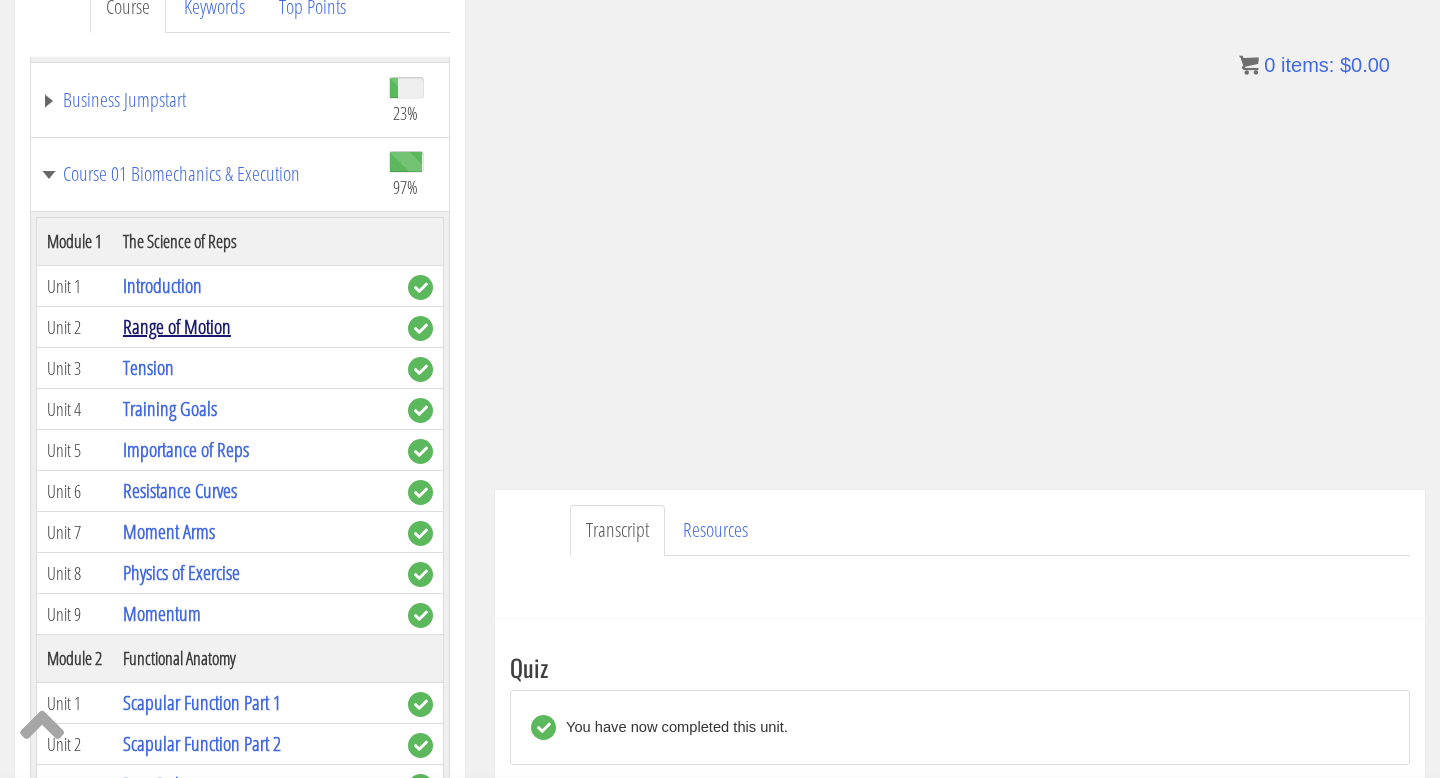 click on "Range of Motion" at bounding box center [177, 326] 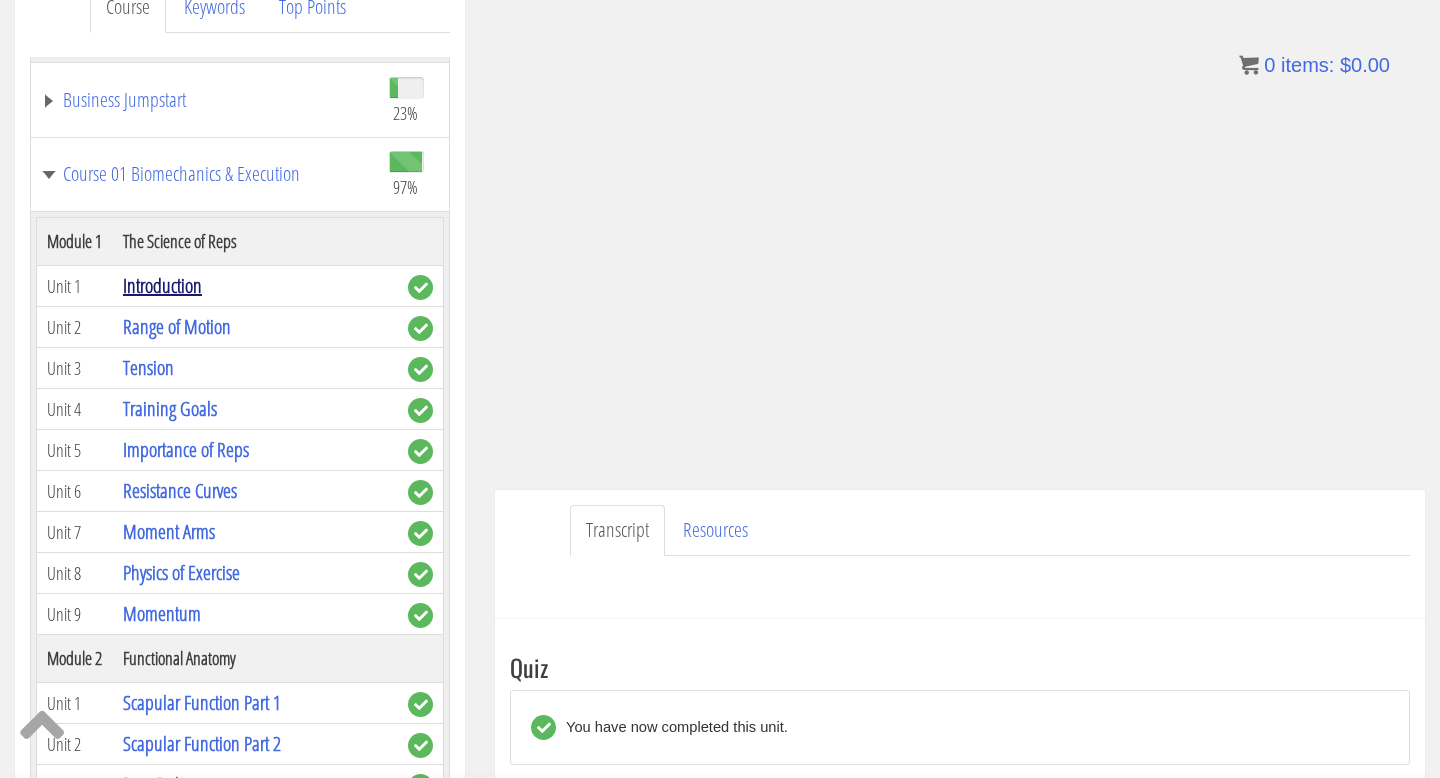 click on "Introduction" at bounding box center (162, 285) 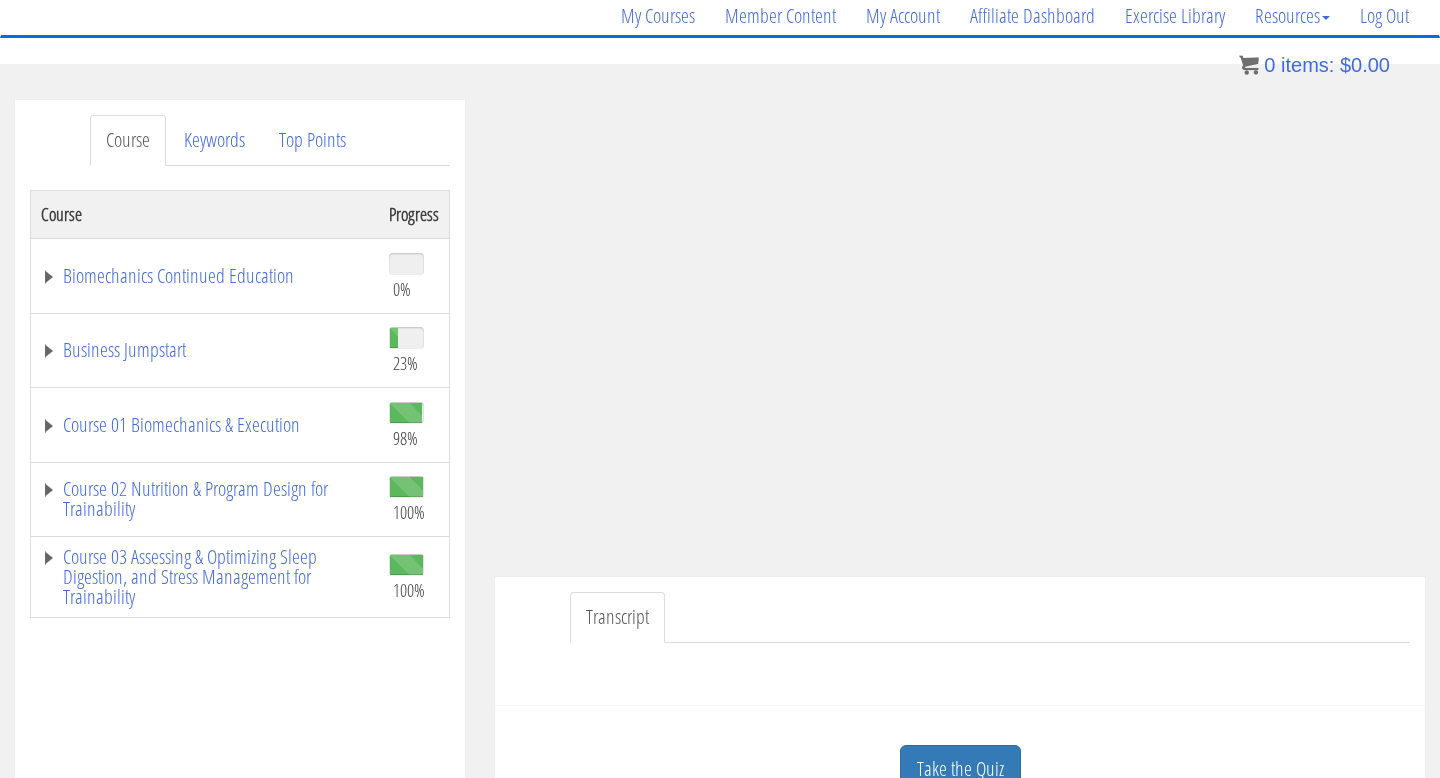 scroll, scrollTop: 188, scrollLeft: 0, axis: vertical 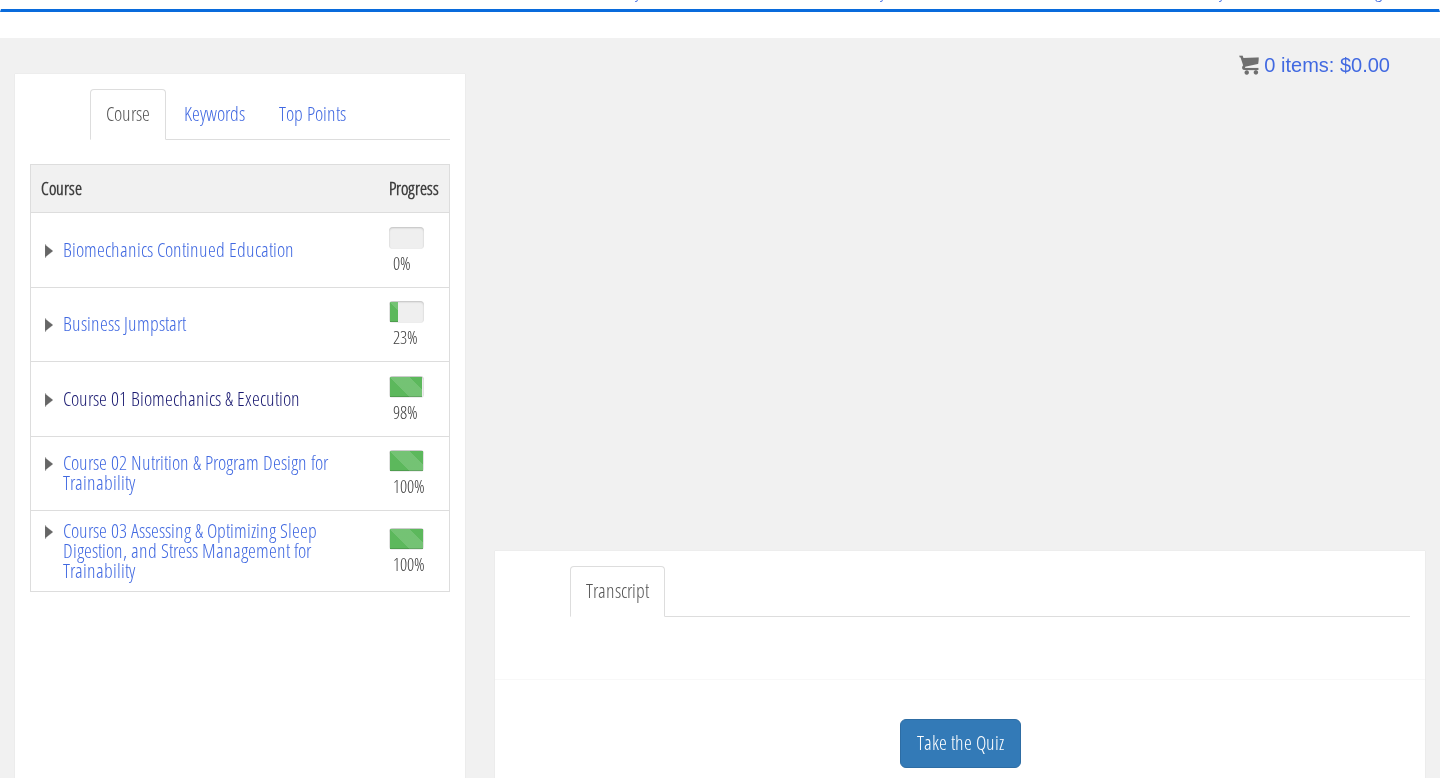click on "Course 01 Biomechanics & Execution" at bounding box center (205, 399) 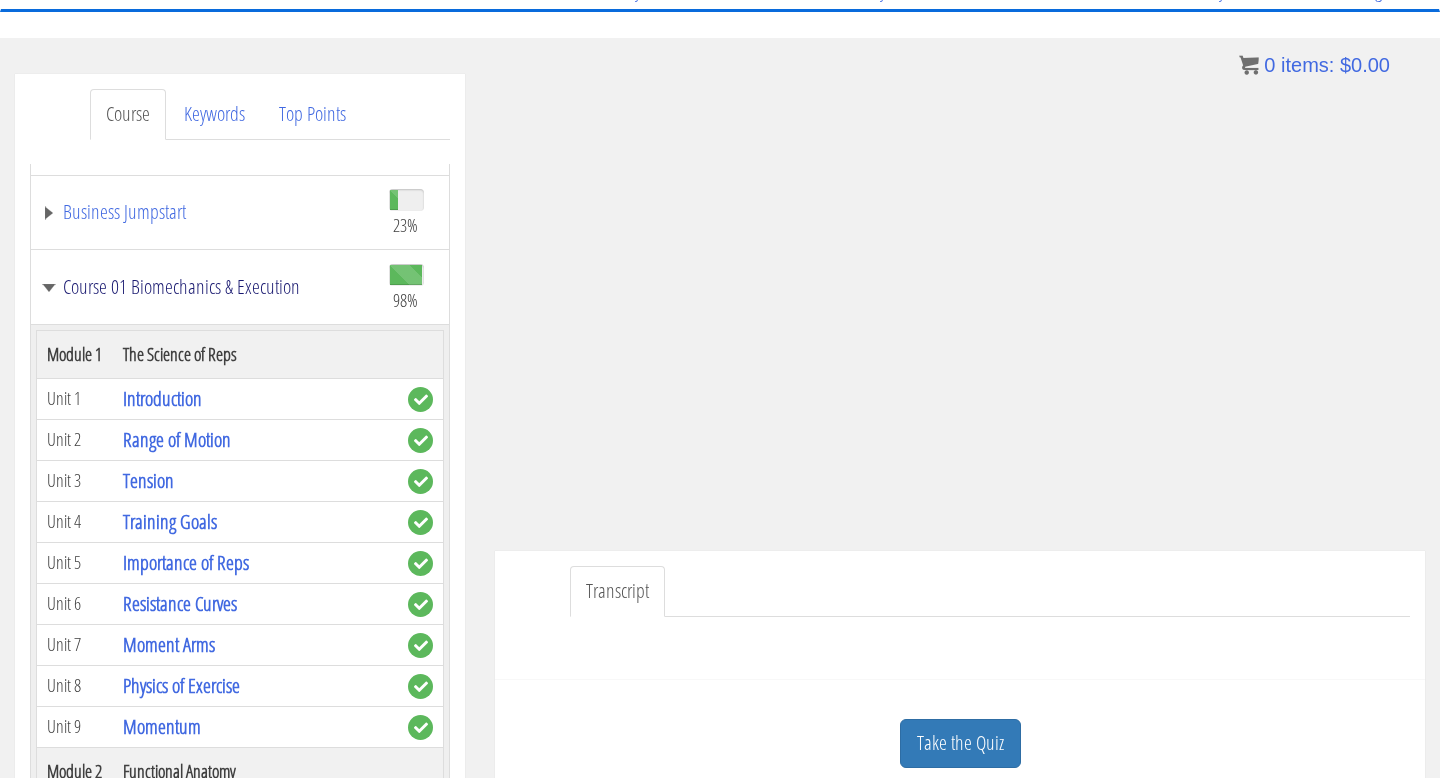 scroll, scrollTop: 108, scrollLeft: 0, axis: vertical 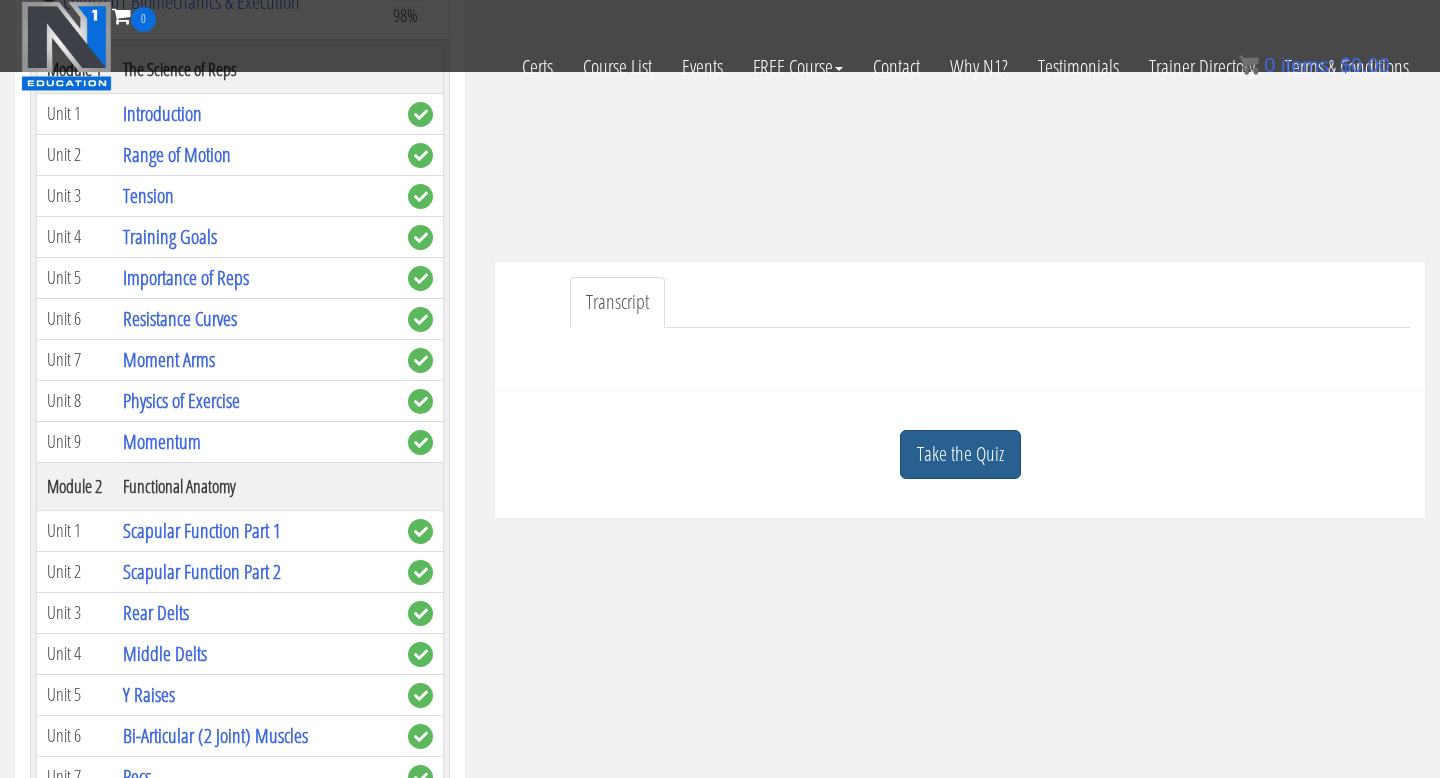 click on "Take the Quiz" at bounding box center [960, 454] 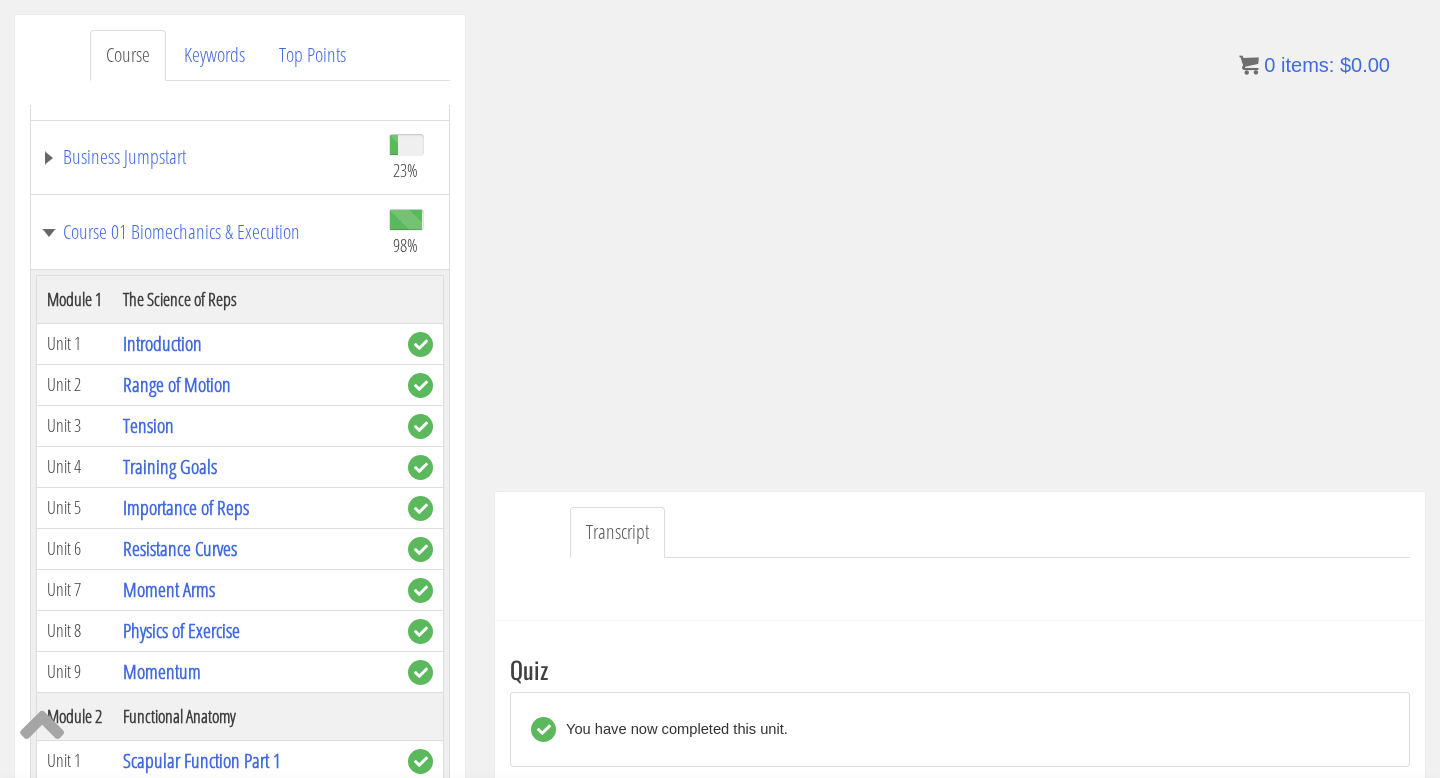 scroll, scrollTop: 251, scrollLeft: 0, axis: vertical 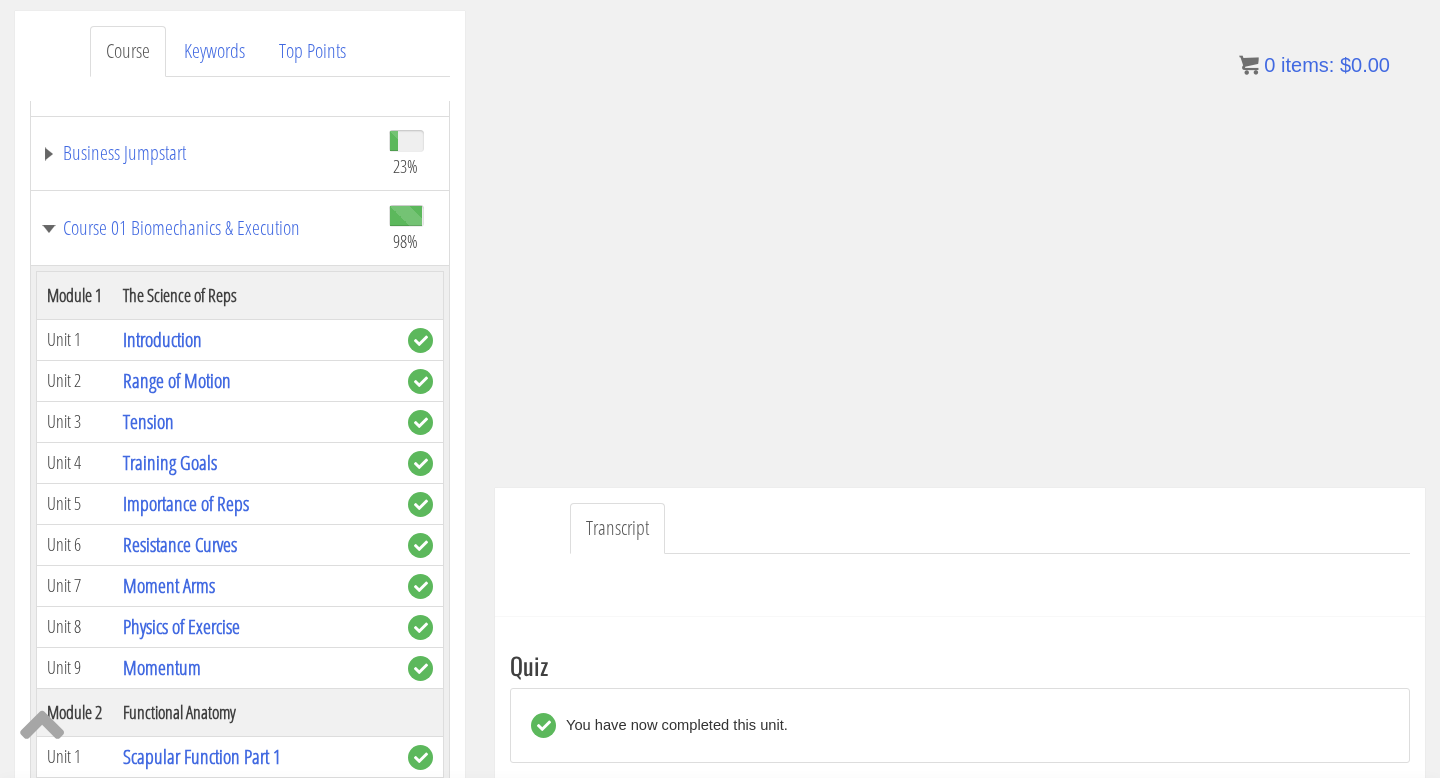 click on "Transcript" at bounding box center (617, 528) 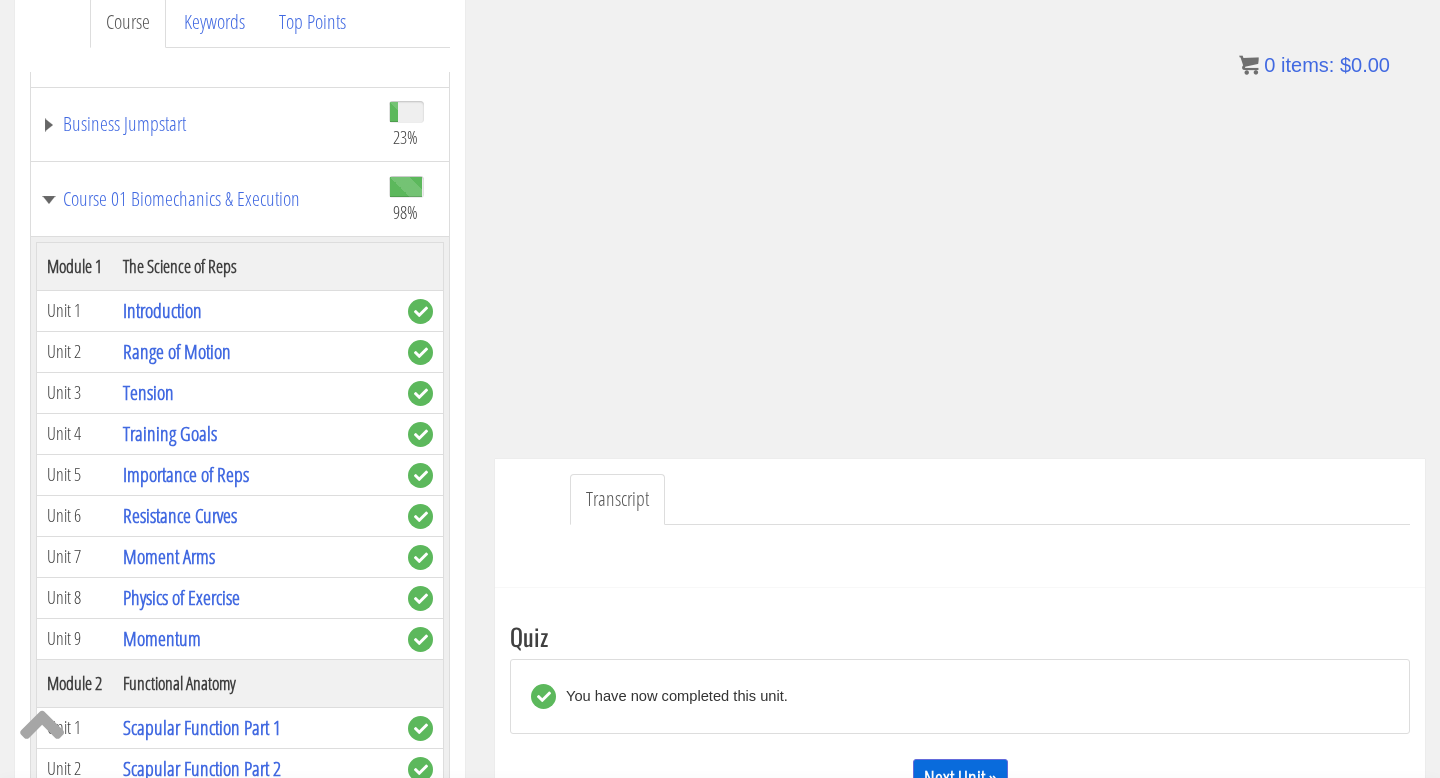 scroll, scrollTop: 296, scrollLeft: 0, axis: vertical 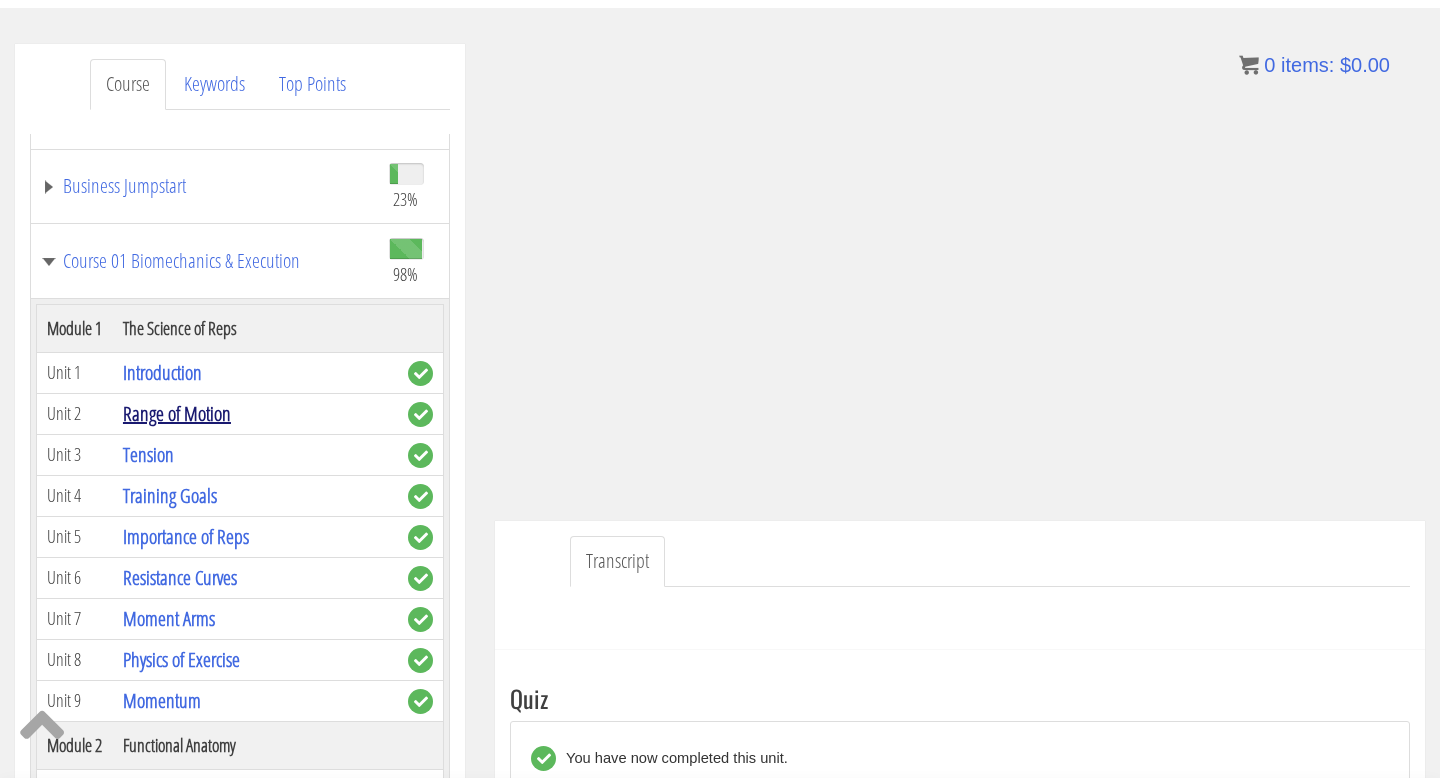 click on "Range of Motion" at bounding box center [177, 413] 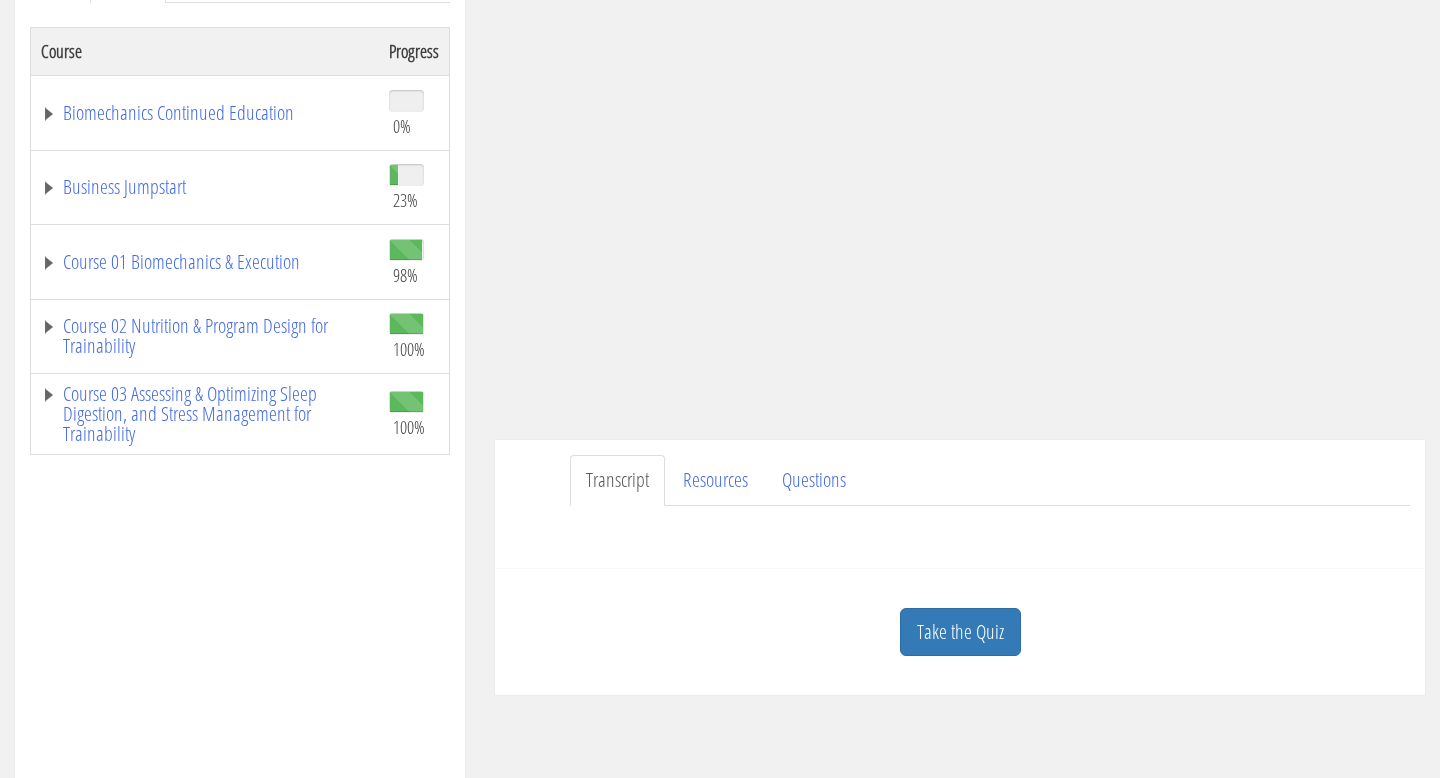 scroll, scrollTop: 329, scrollLeft: 0, axis: vertical 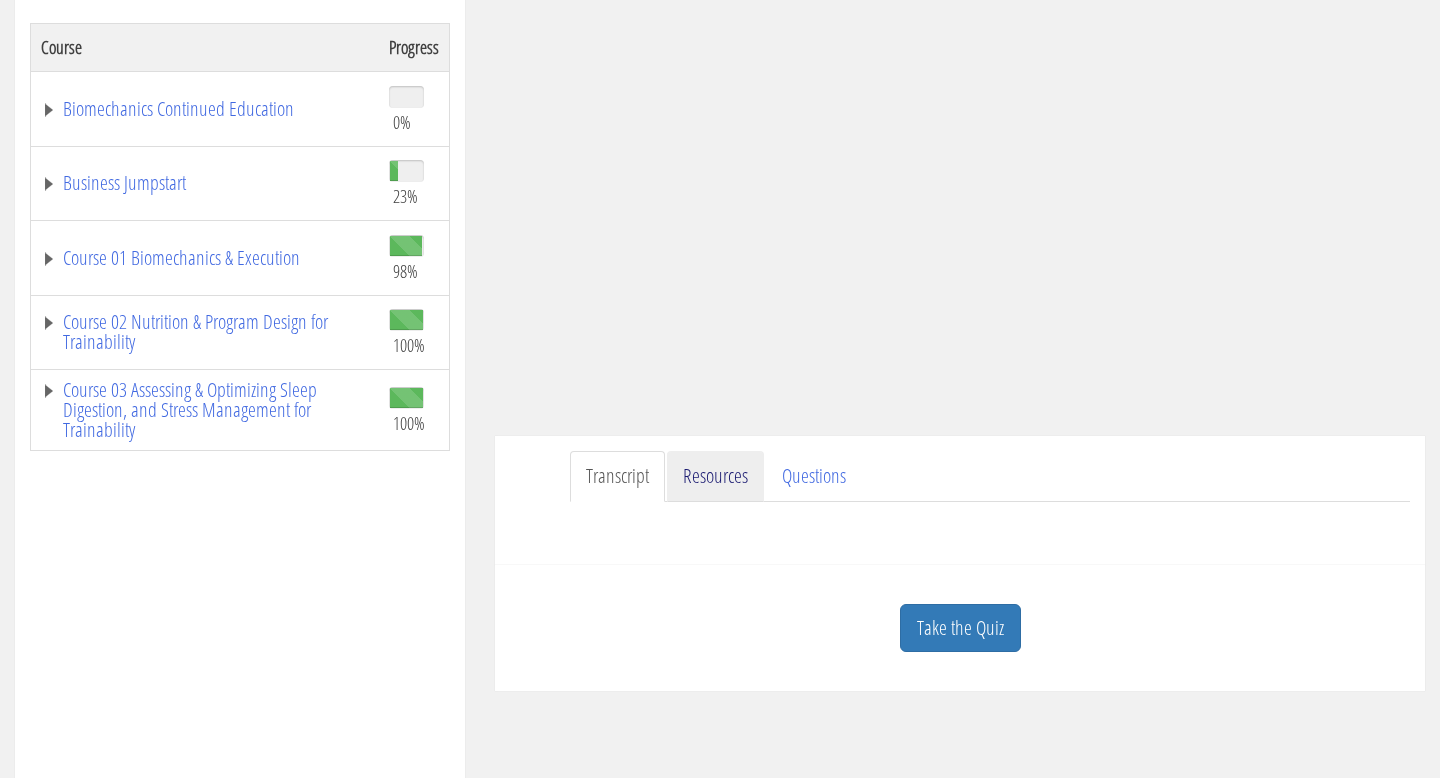 click on "Resources" at bounding box center [715, 476] 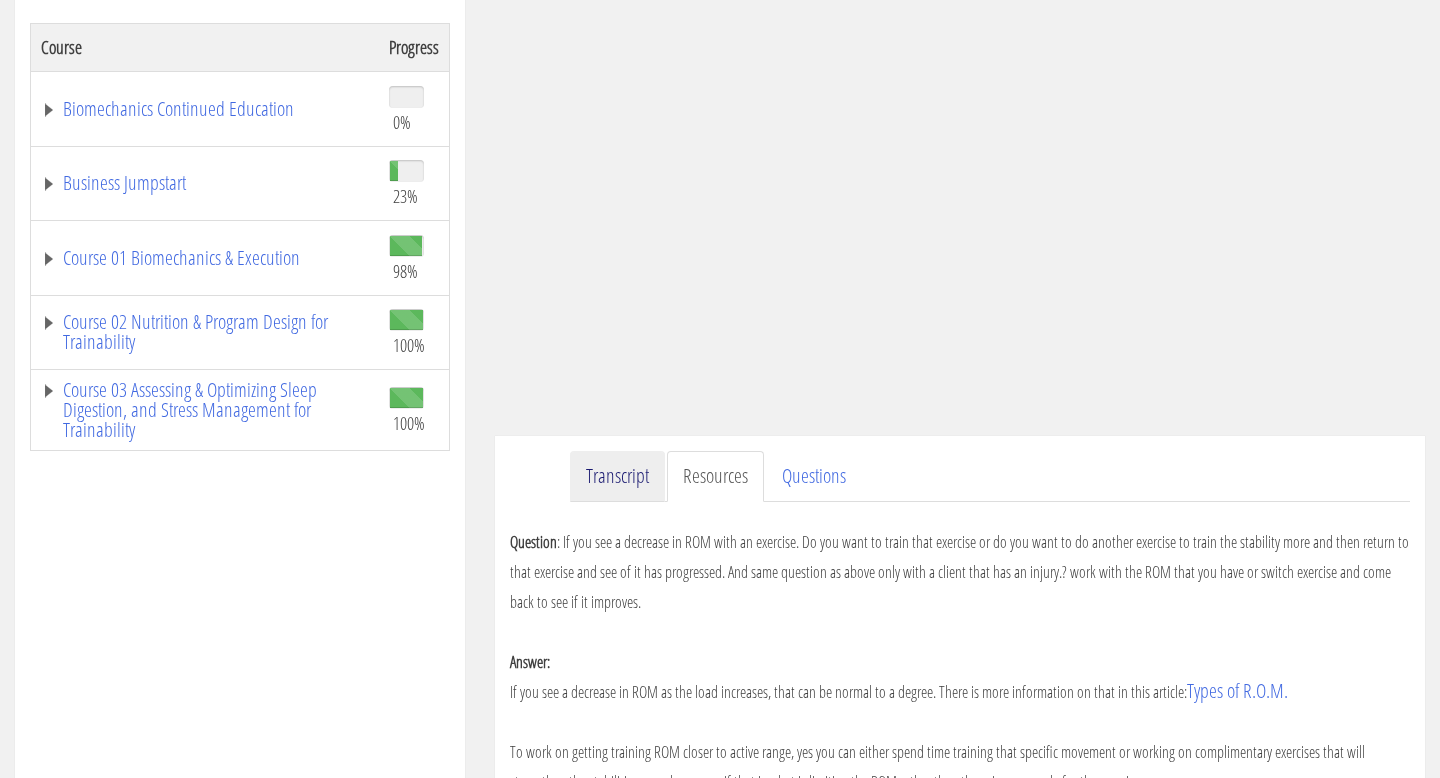 click on "Transcript" at bounding box center (617, 476) 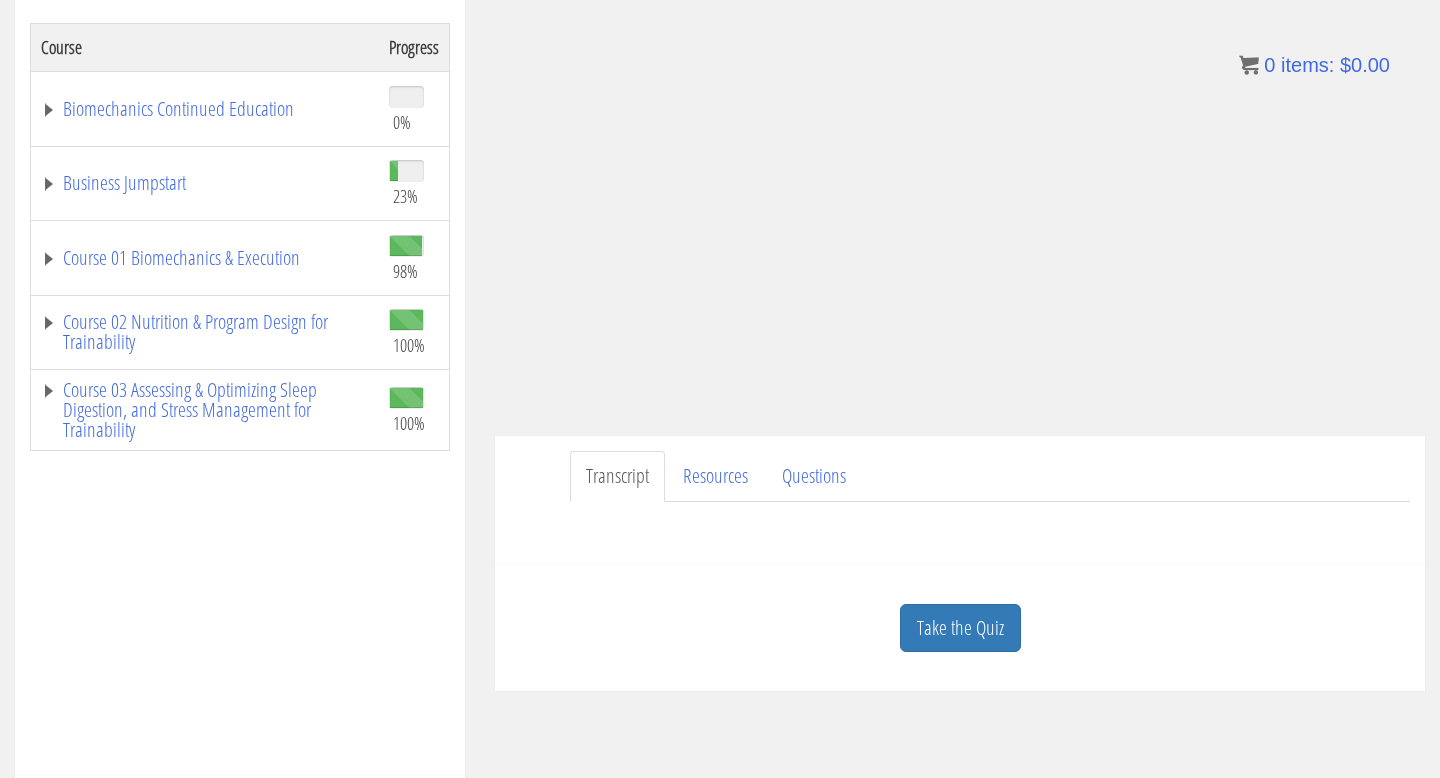 click on "Transcript" at bounding box center [617, 476] 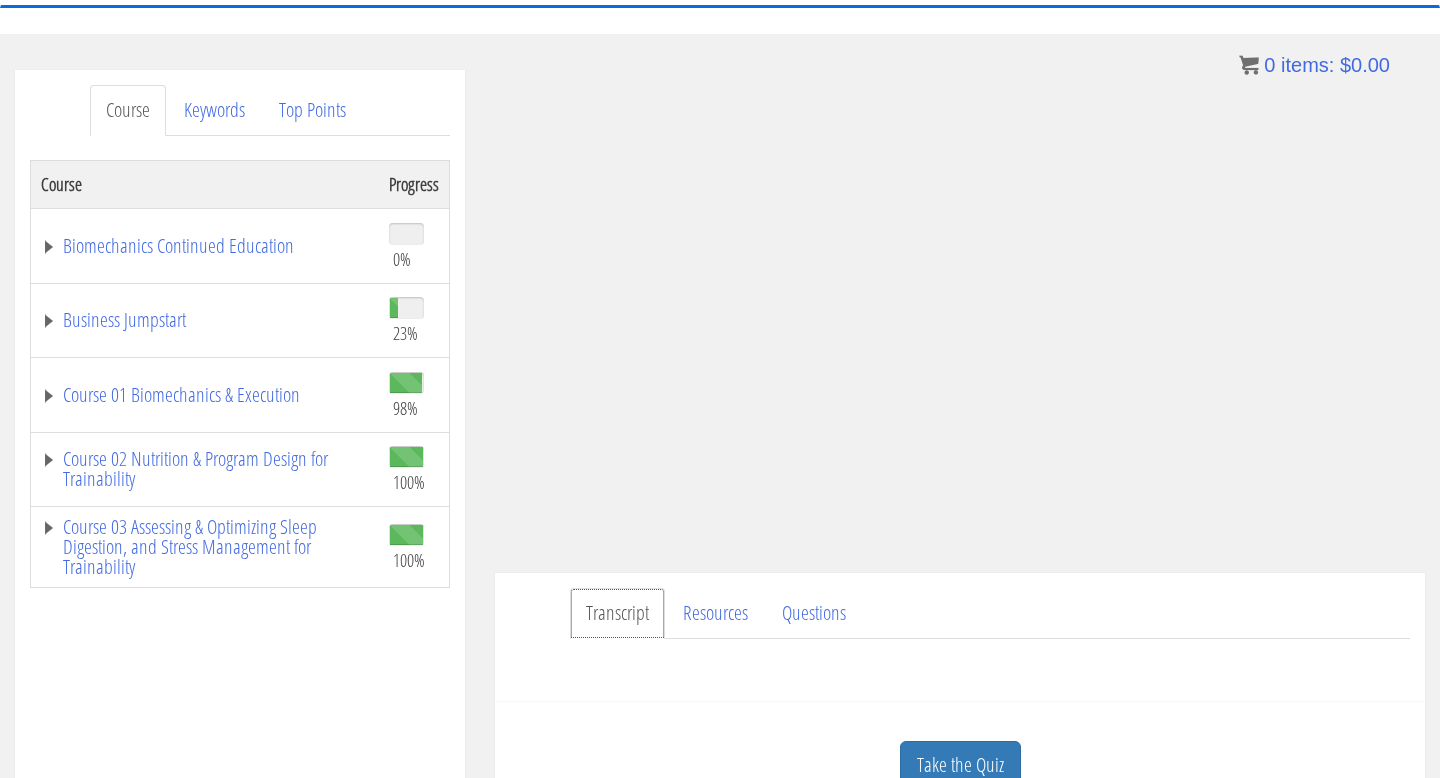 scroll, scrollTop: 207, scrollLeft: 0, axis: vertical 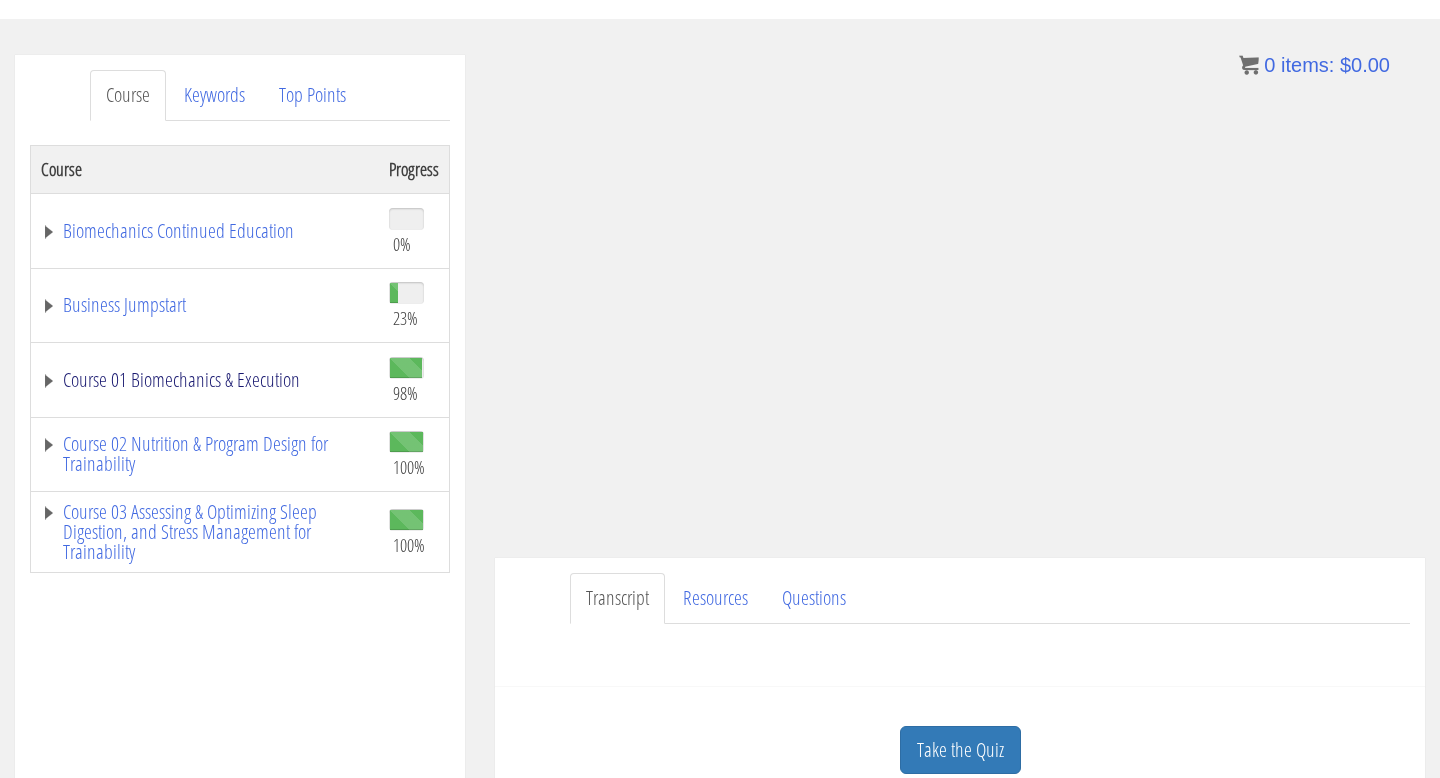 click on "Course 01 Biomechanics & Execution" at bounding box center (205, 380) 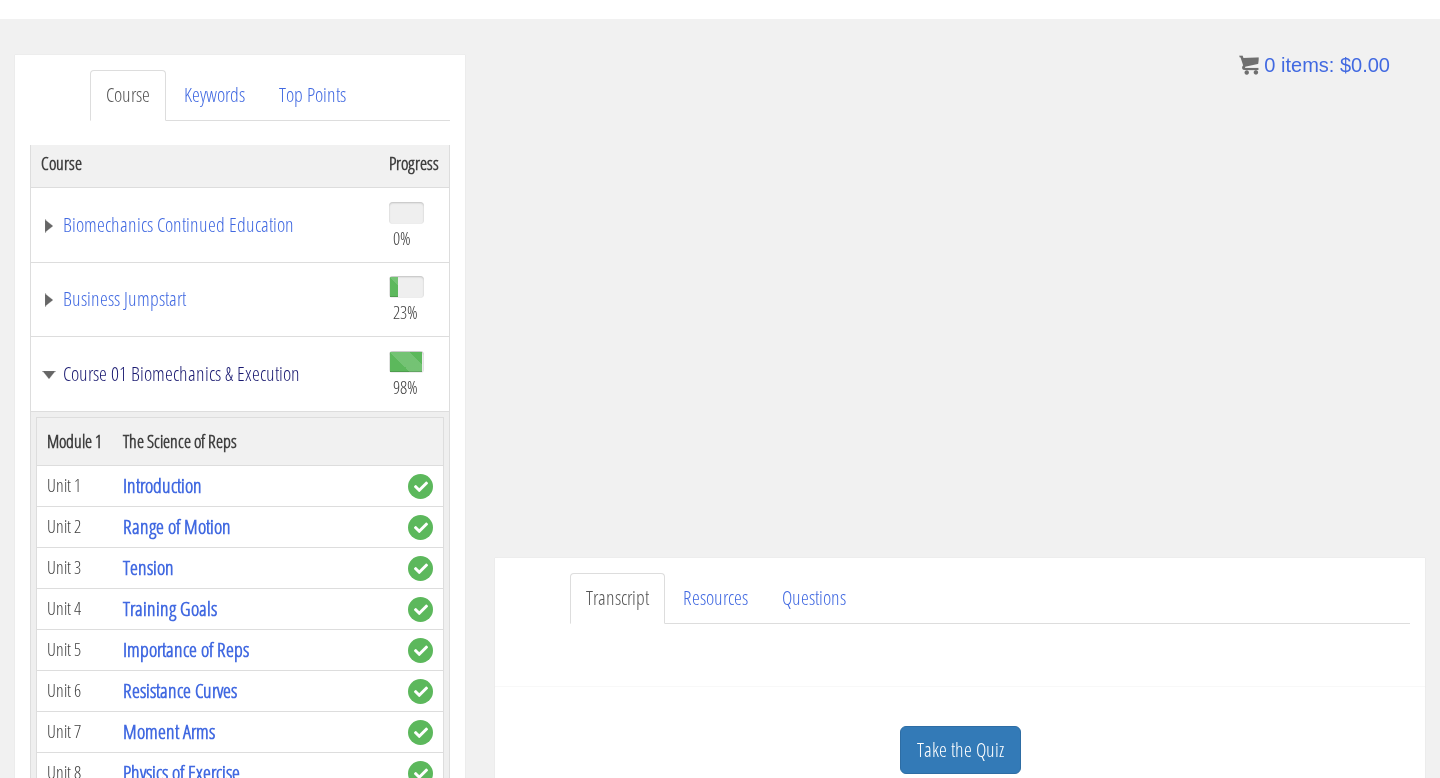 scroll, scrollTop: 4, scrollLeft: 0, axis: vertical 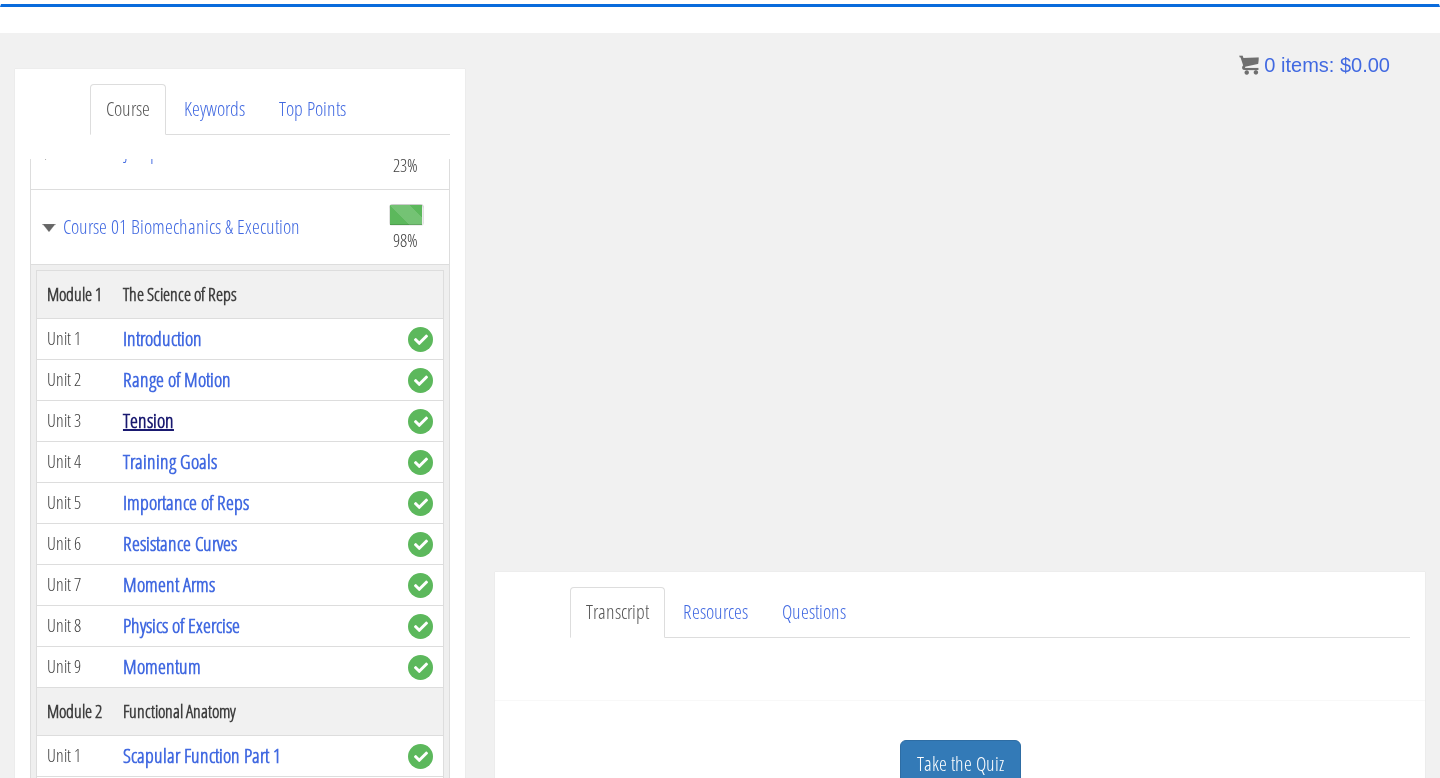 click on "Tension" at bounding box center (148, 420) 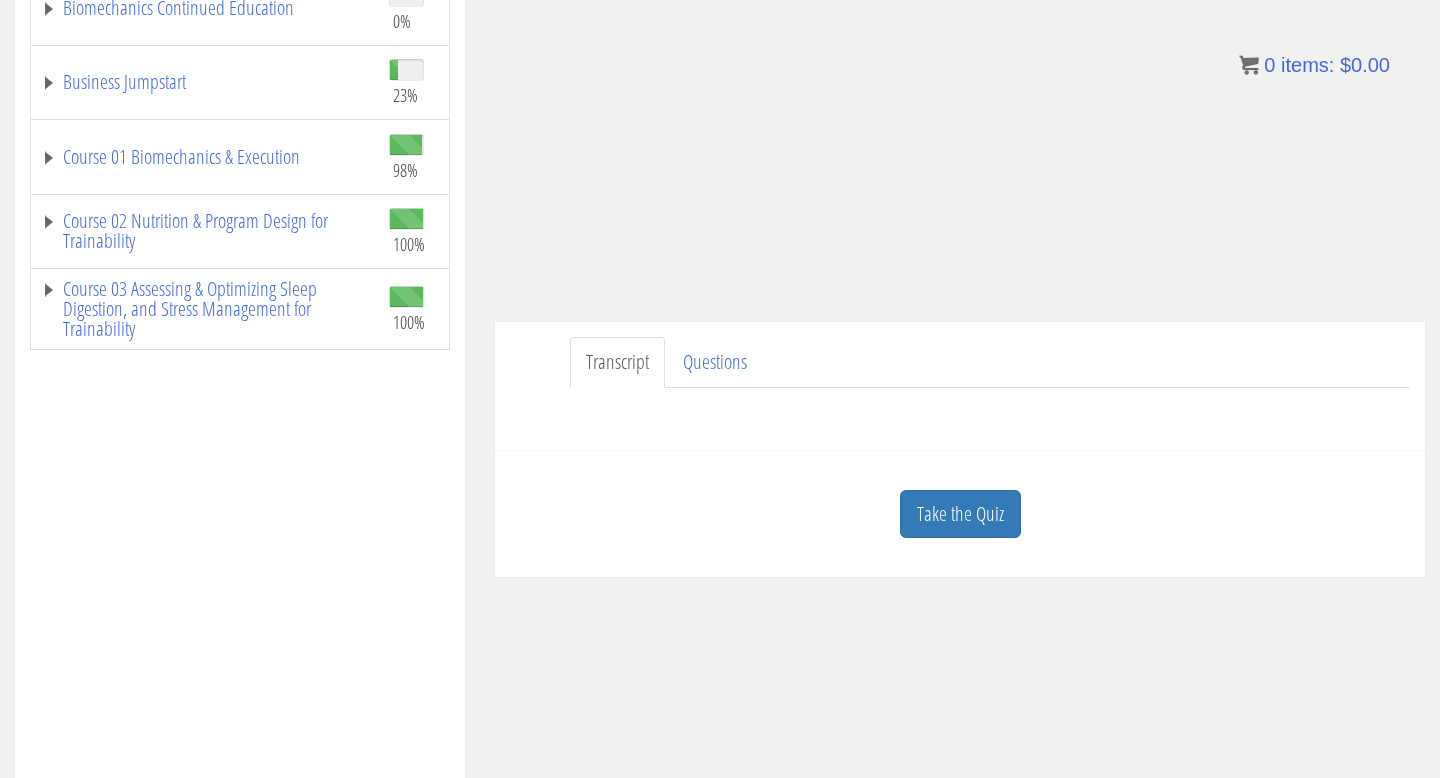scroll, scrollTop: 433, scrollLeft: 0, axis: vertical 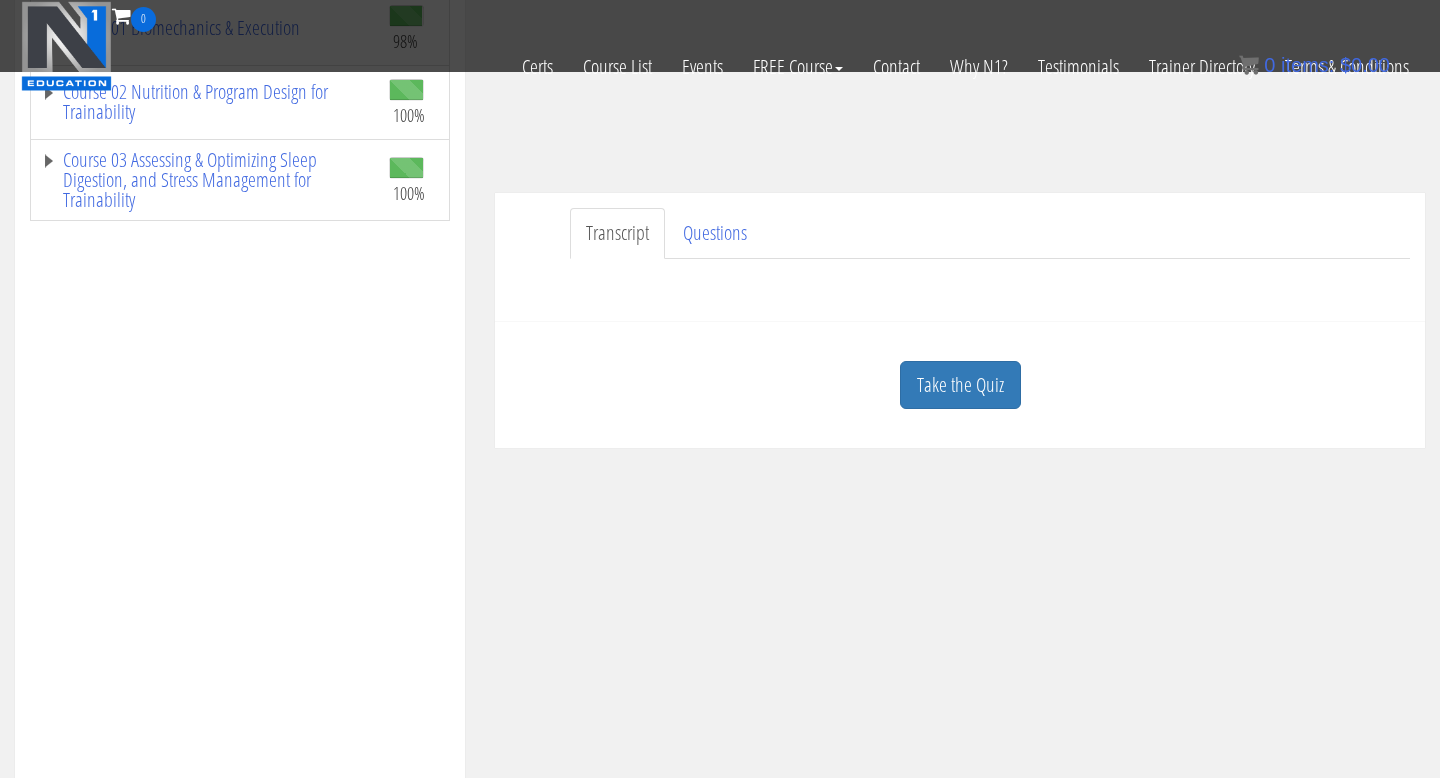 click on "Transcript" at bounding box center [617, 233] 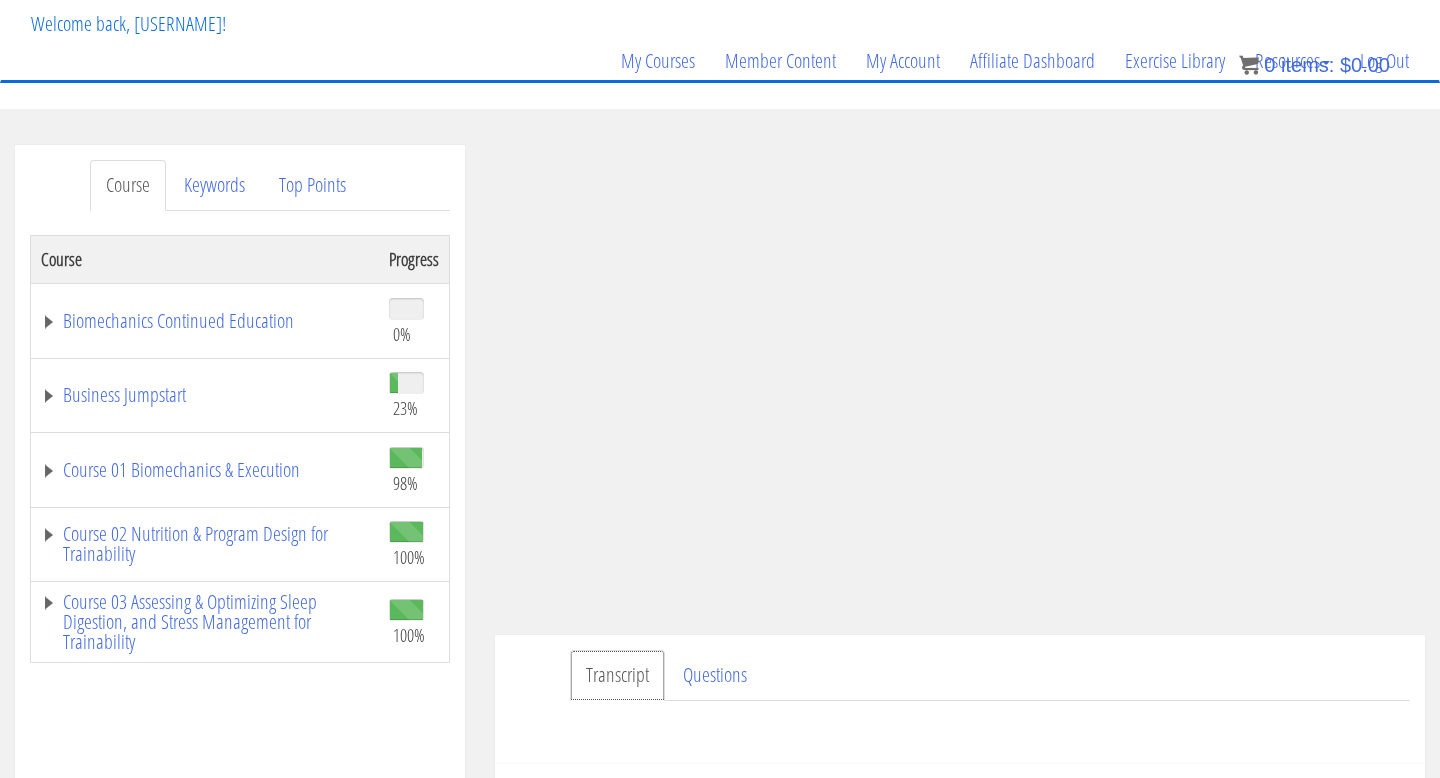 scroll, scrollTop: 137, scrollLeft: 0, axis: vertical 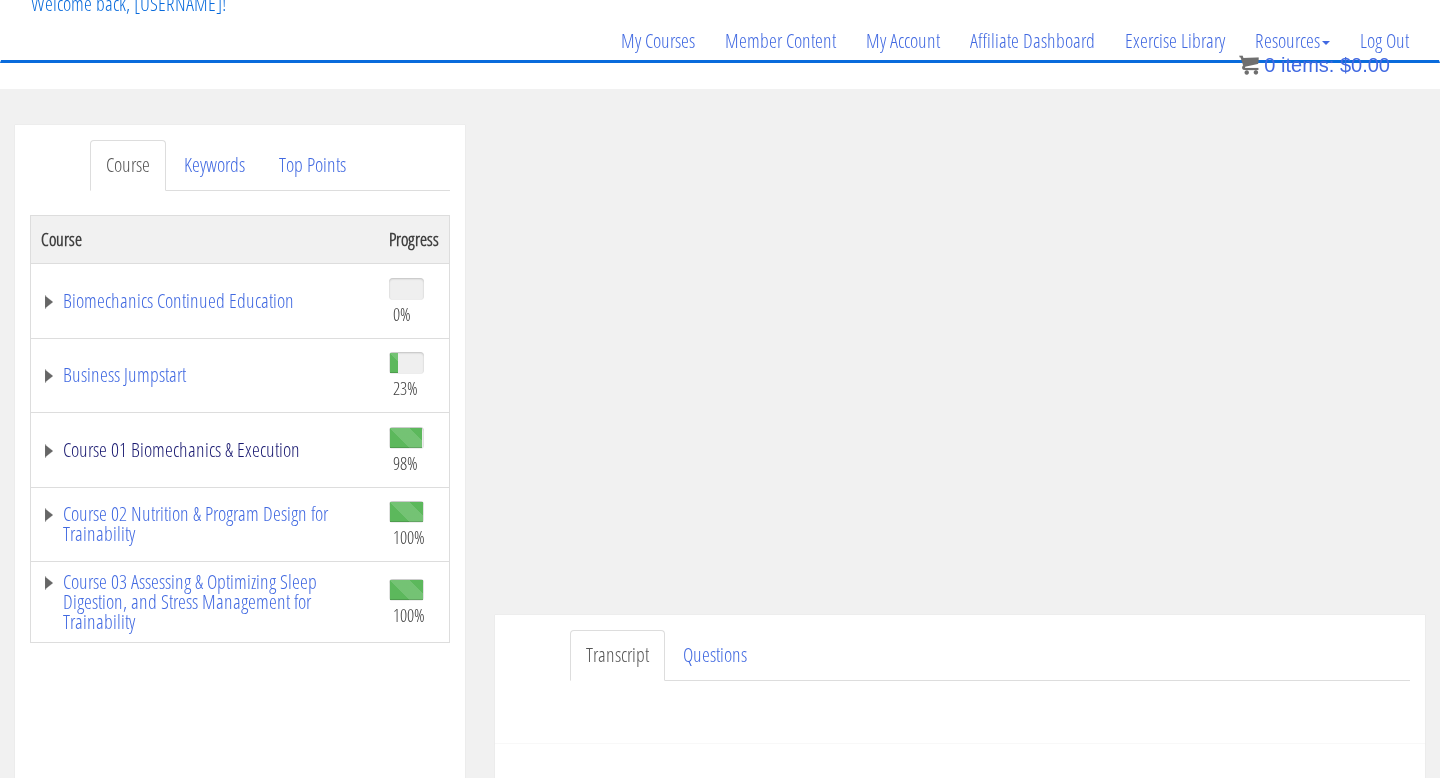 click on "Course 01 Biomechanics & Execution" at bounding box center [205, 450] 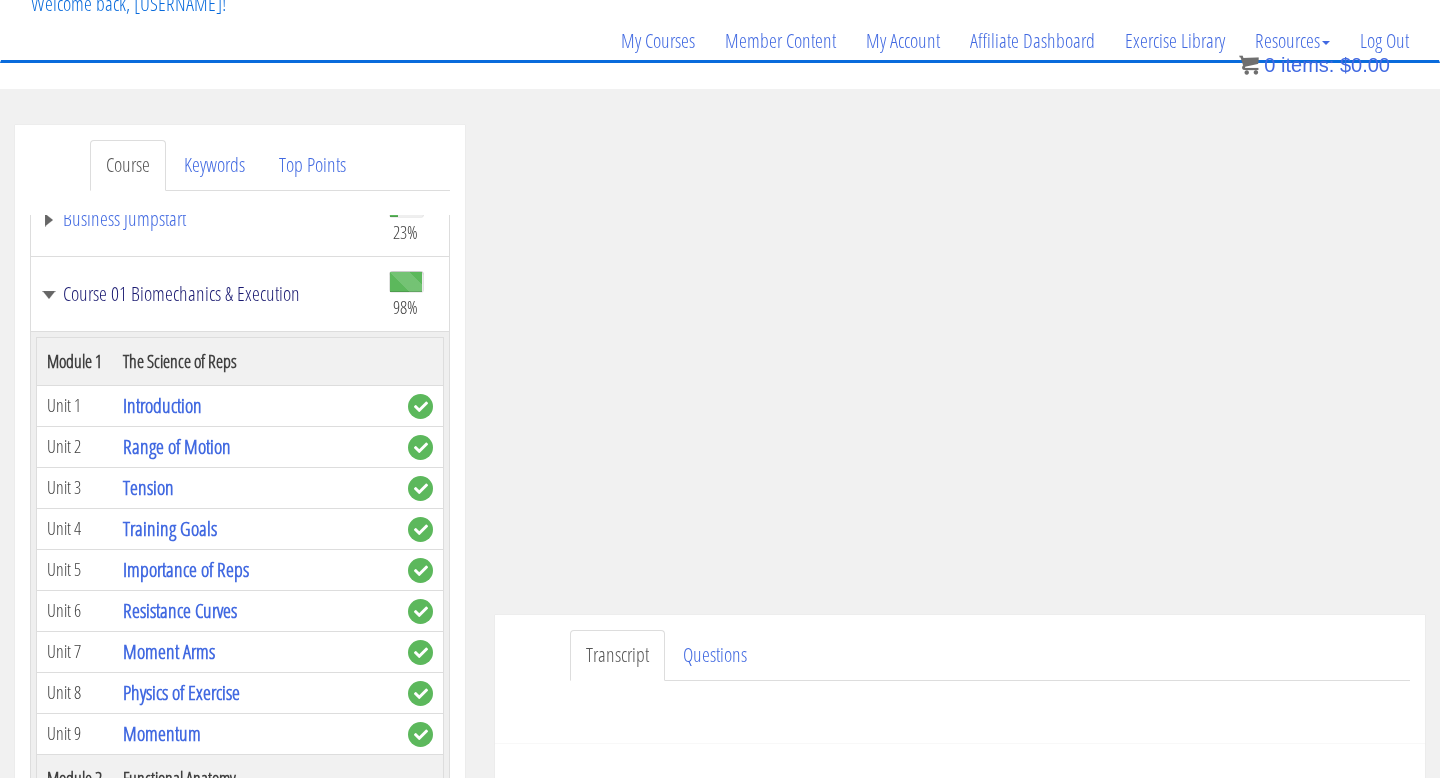scroll, scrollTop: 160, scrollLeft: 0, axis: vertical 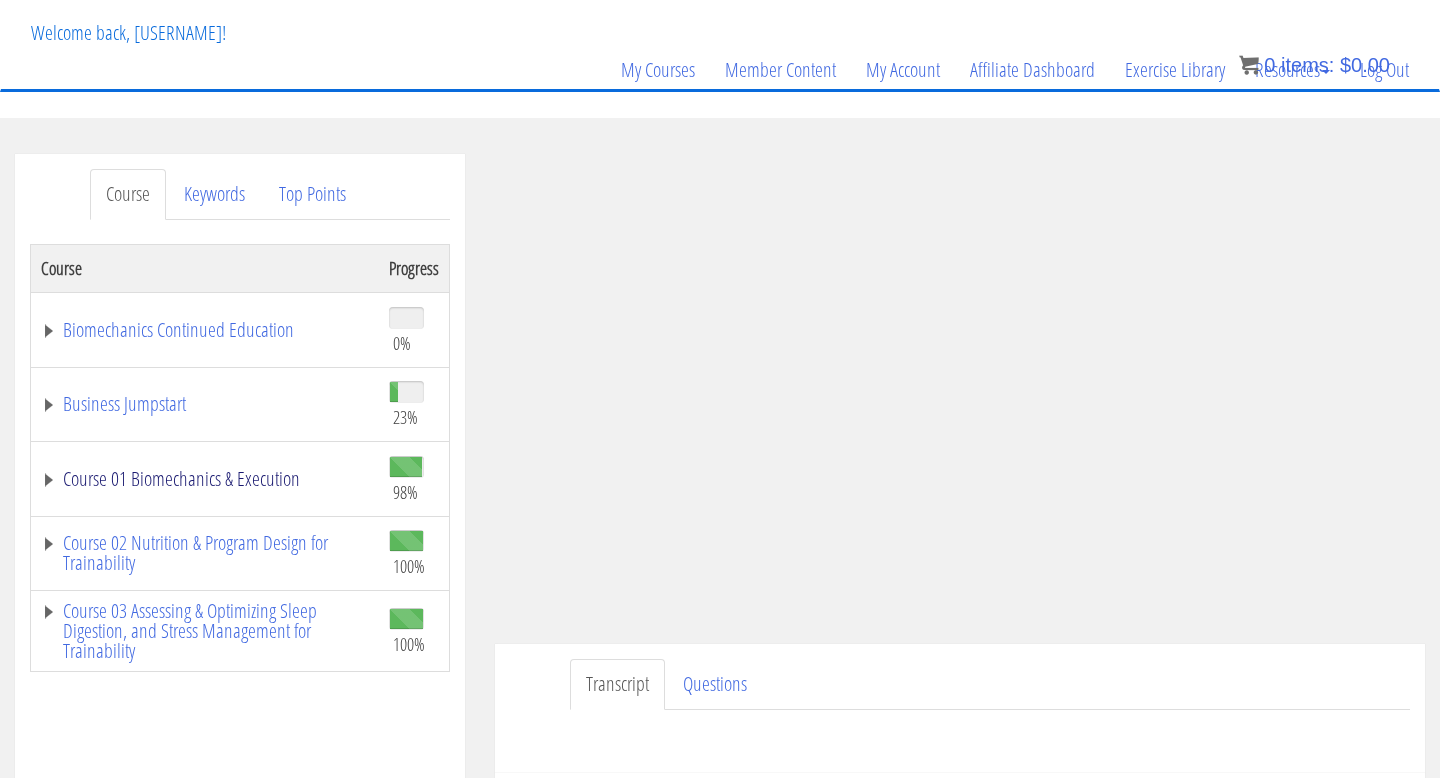 click on "Course 01 Biomechanics & Execution" at bounding box center [205, 479] 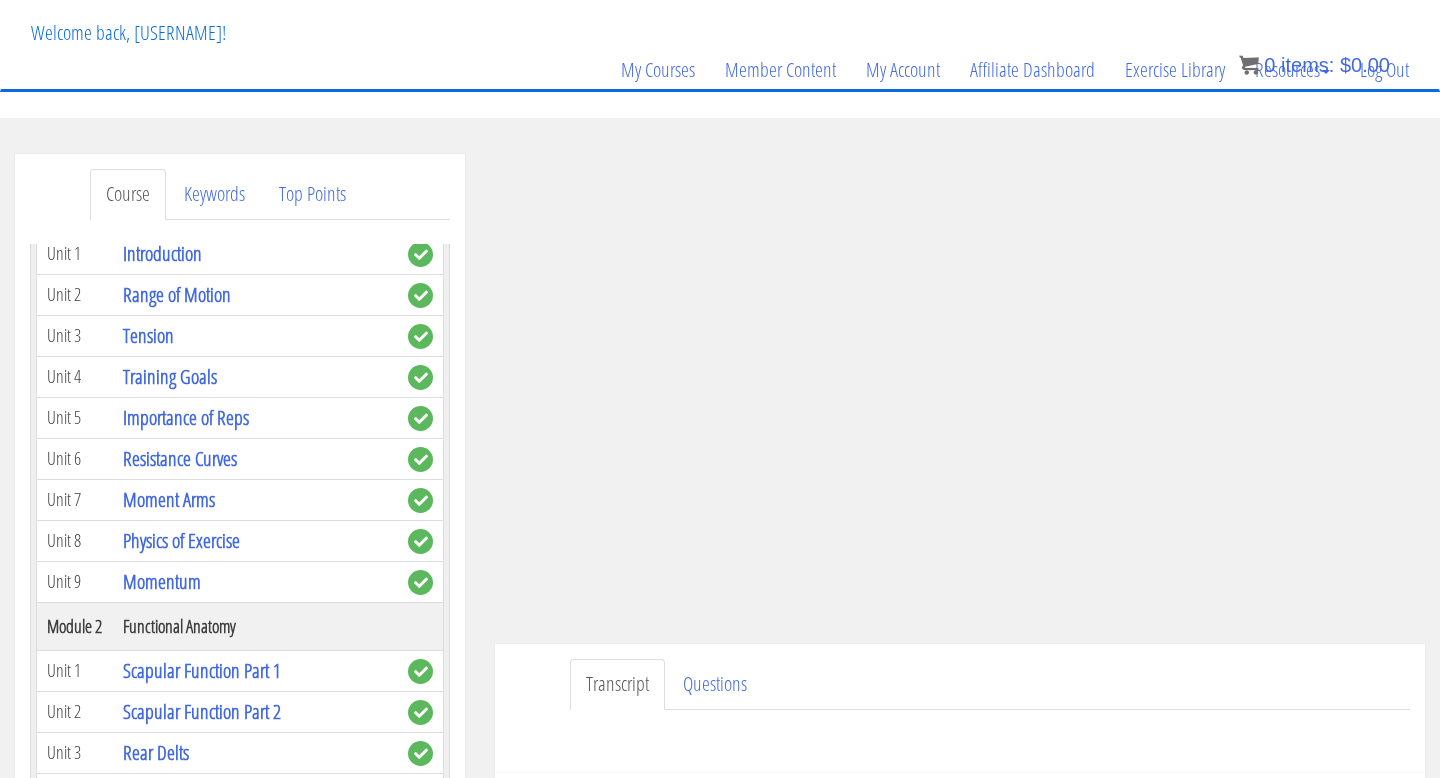 scroll, scrollTop: 340, scrollLeft: 0, axis: vertical 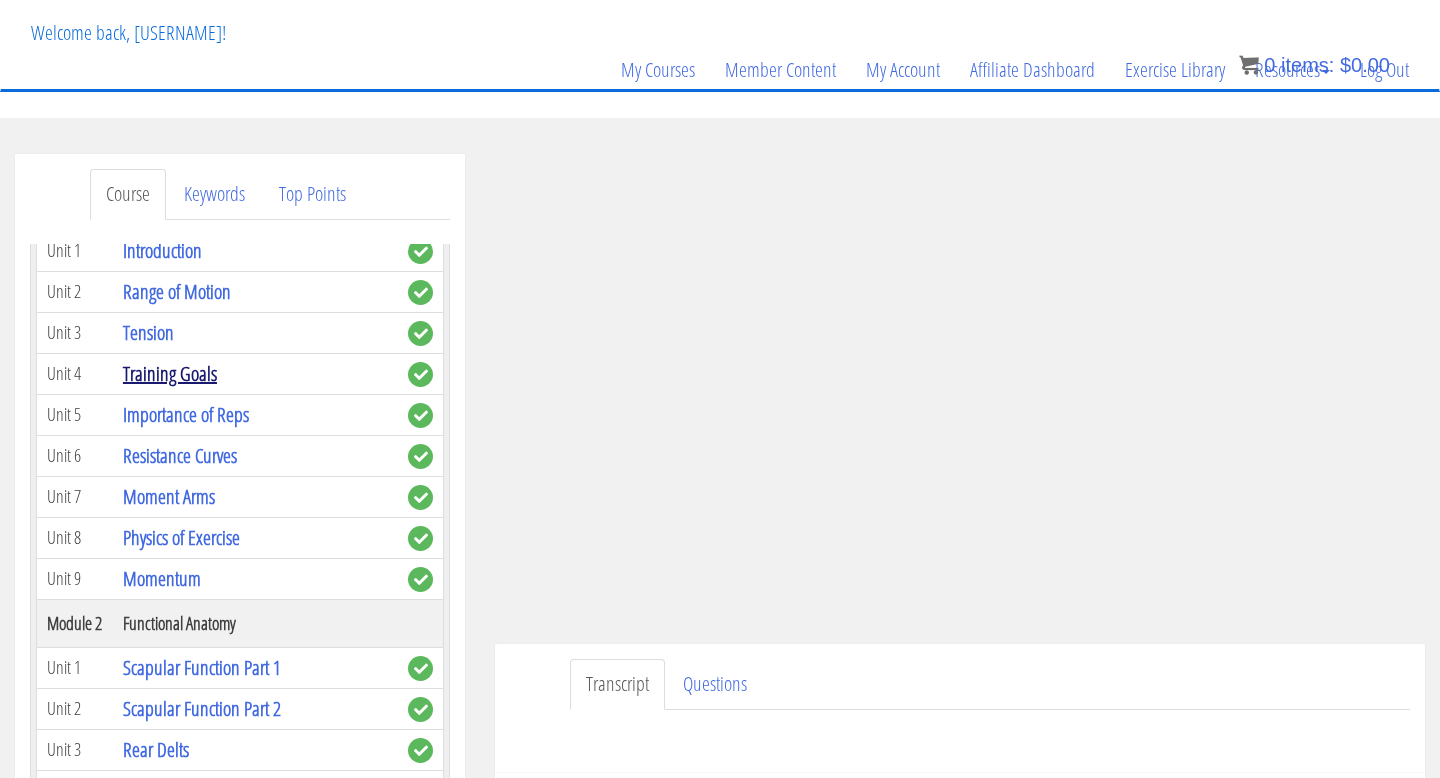 click on "Training Goals" at bounding box center (170, 373) 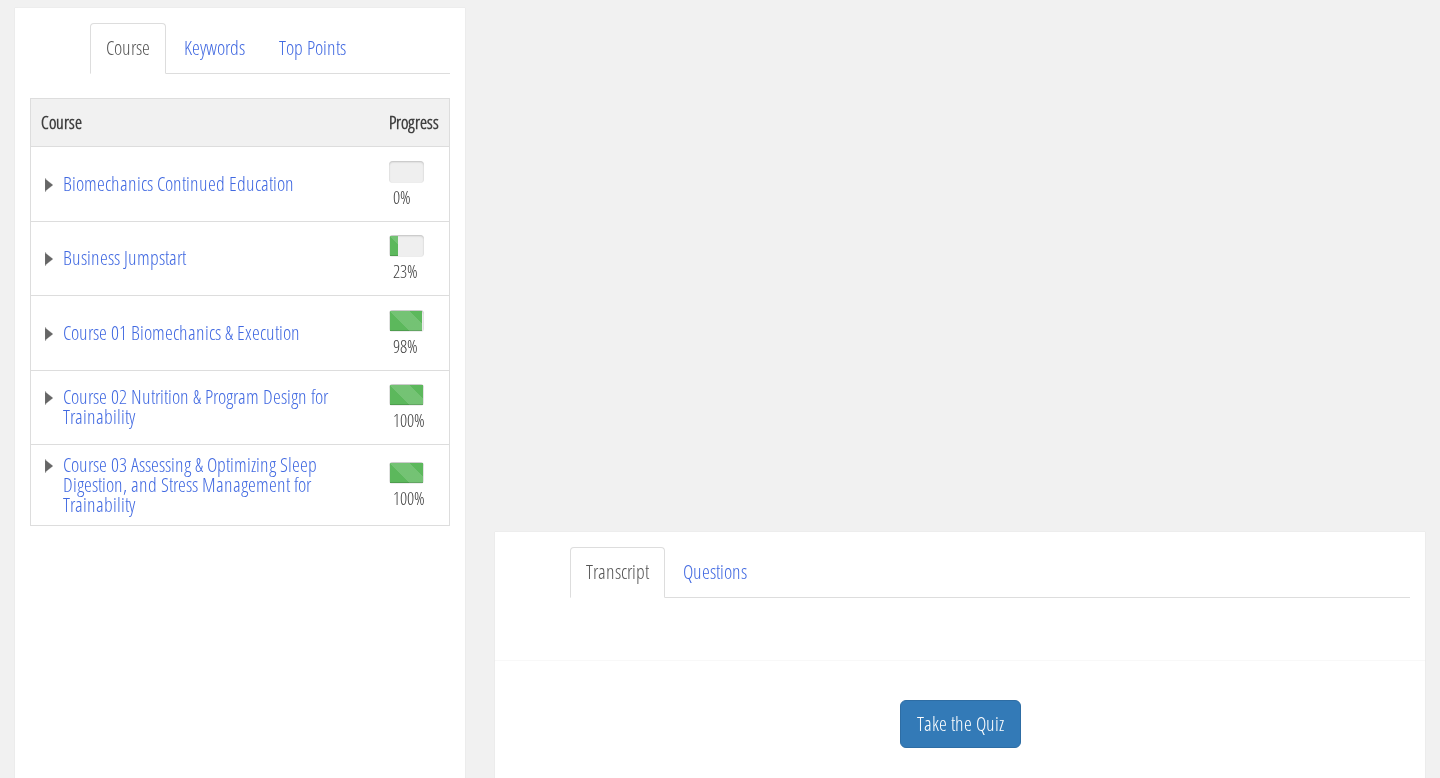 scroll, scrollTop: 257, scrollLeft: 0, axis: vertical 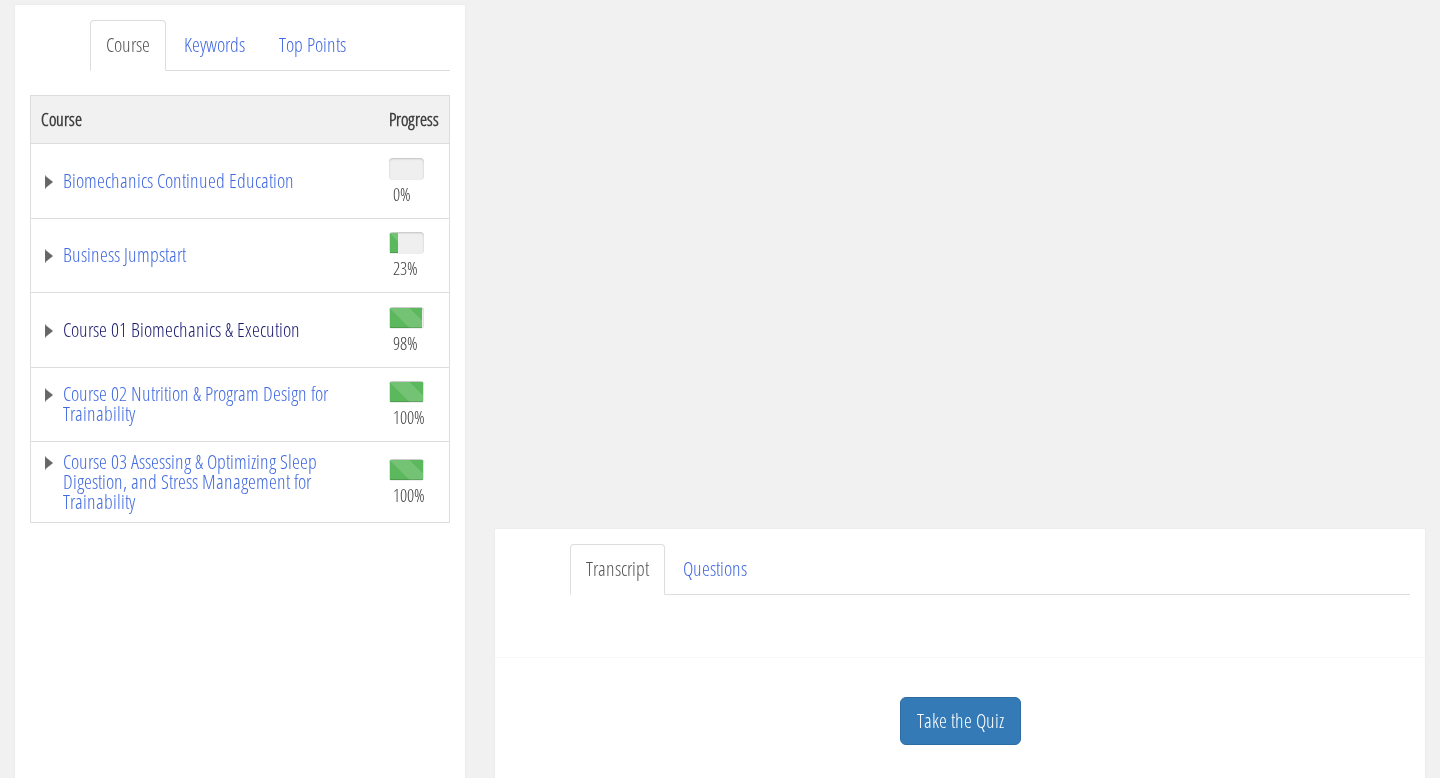 click on "Course 01 Biomechanics & Execution" at bounding box center [205, 330] 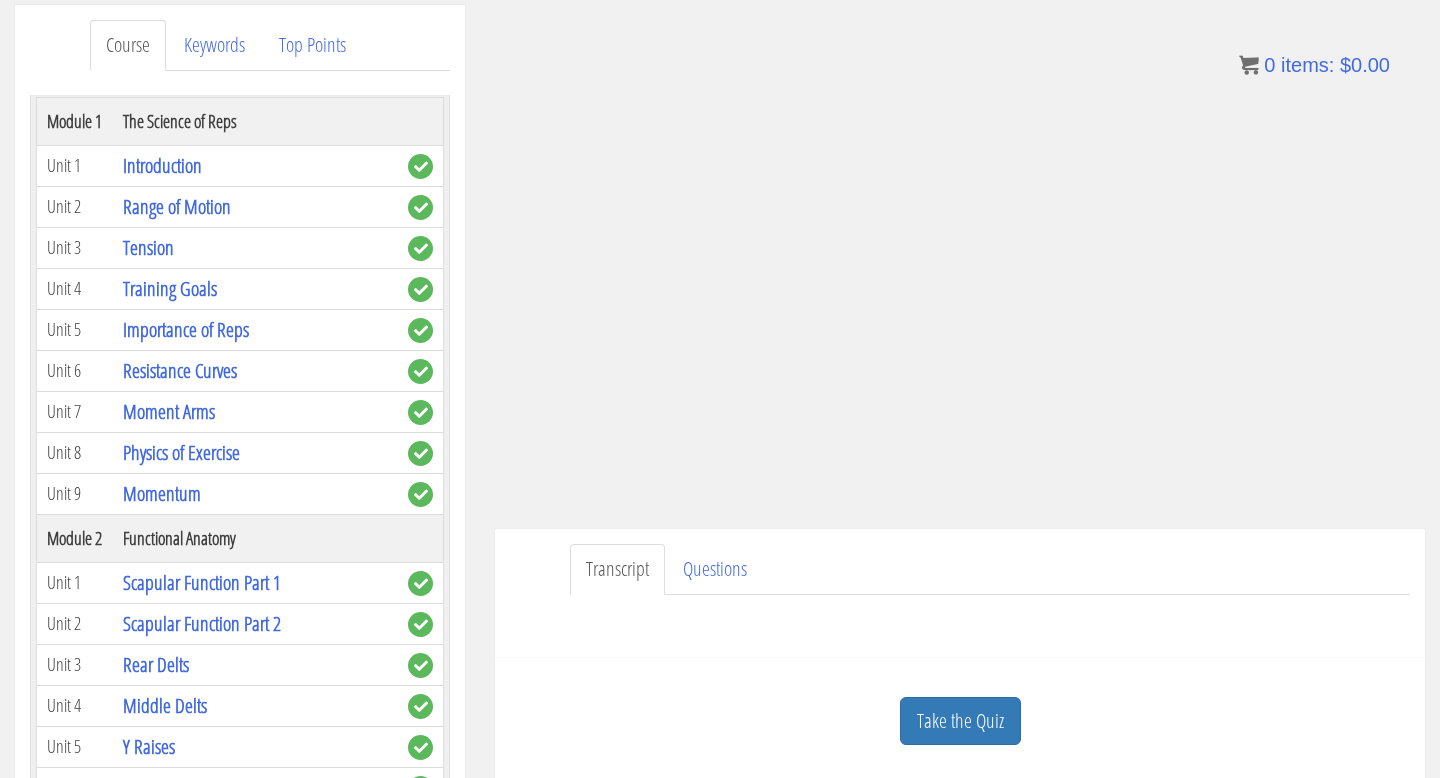 scroll, scrollTop: 283, scrollLeft: 0, axis: vertical 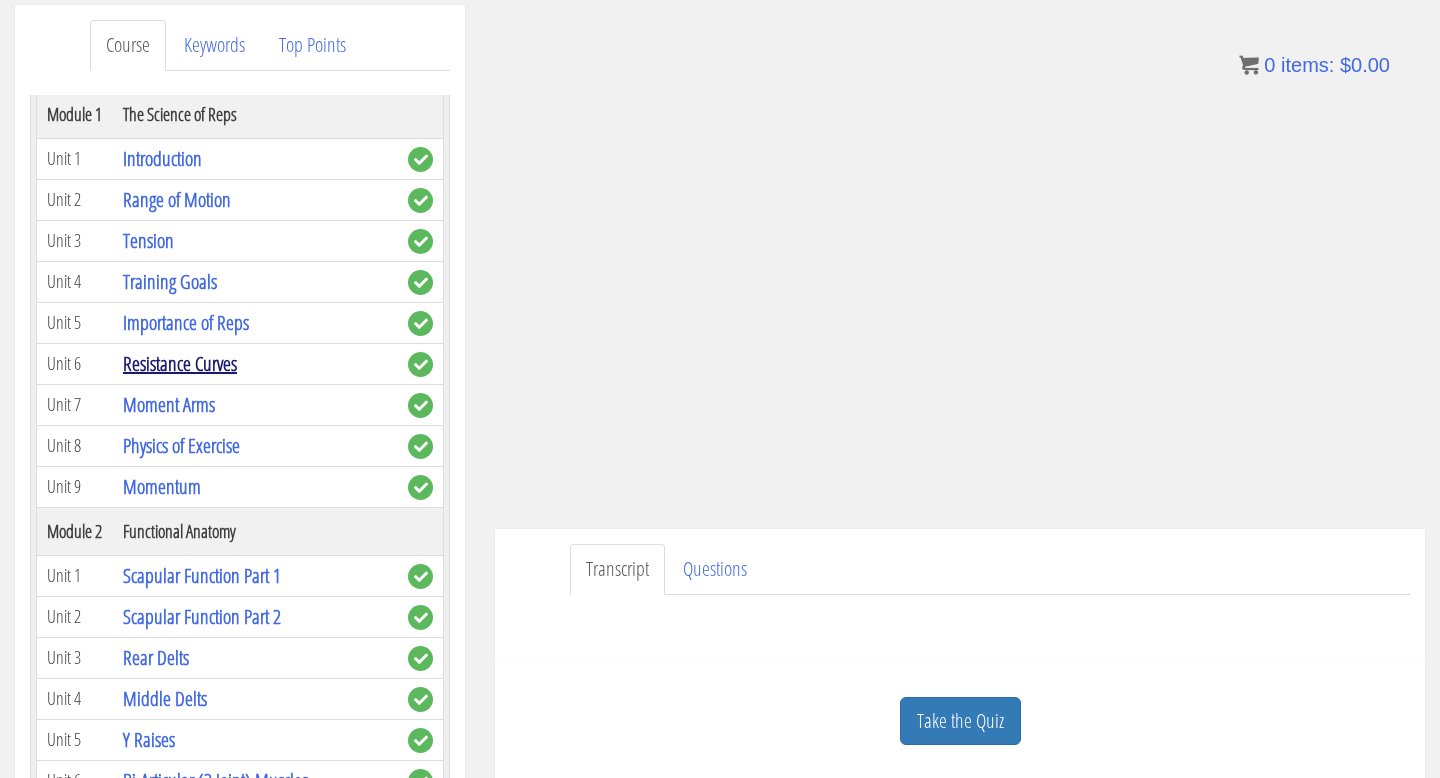 click on "Resistance Curves" at bounding box center (180, 363) 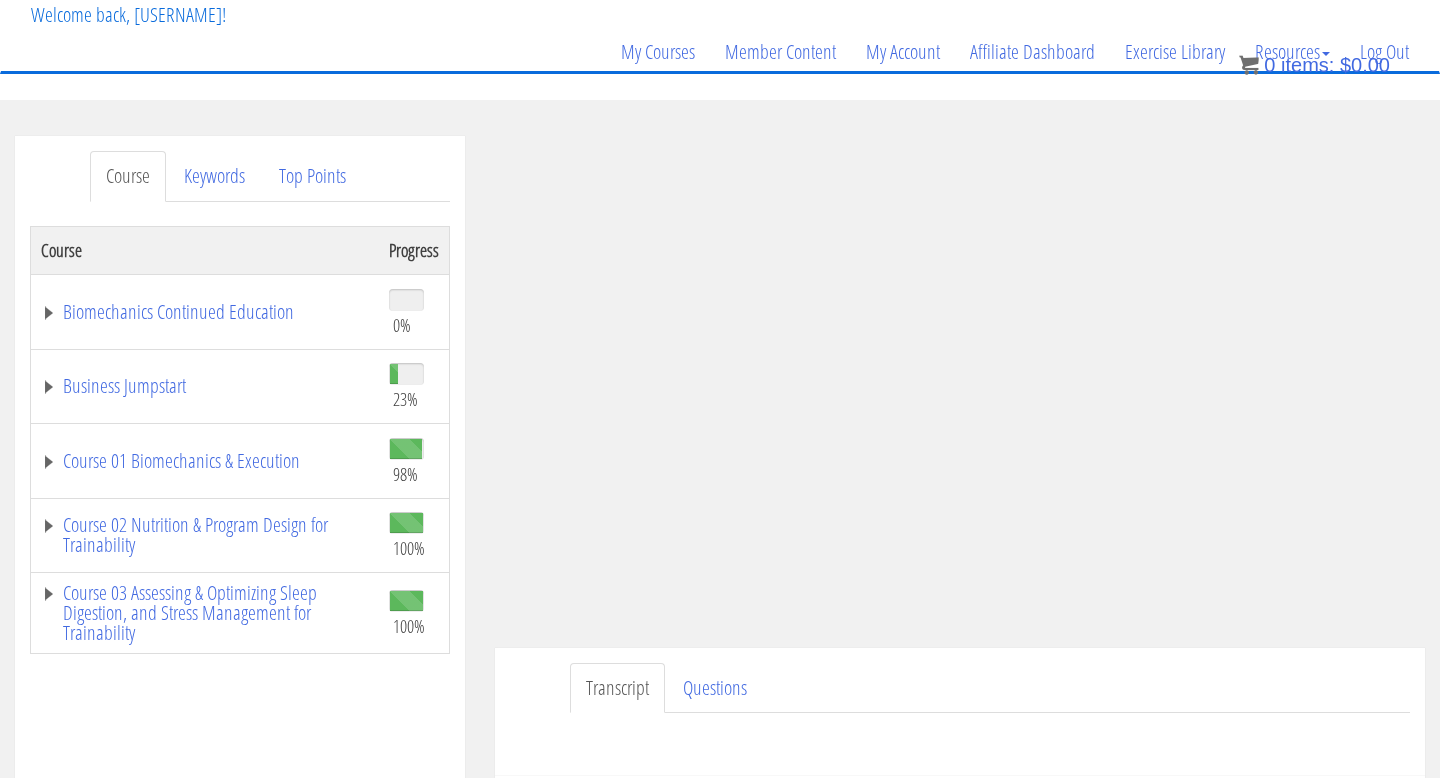 scroll, scrollTop: 128, scrollLeft: 0, axis: vertical 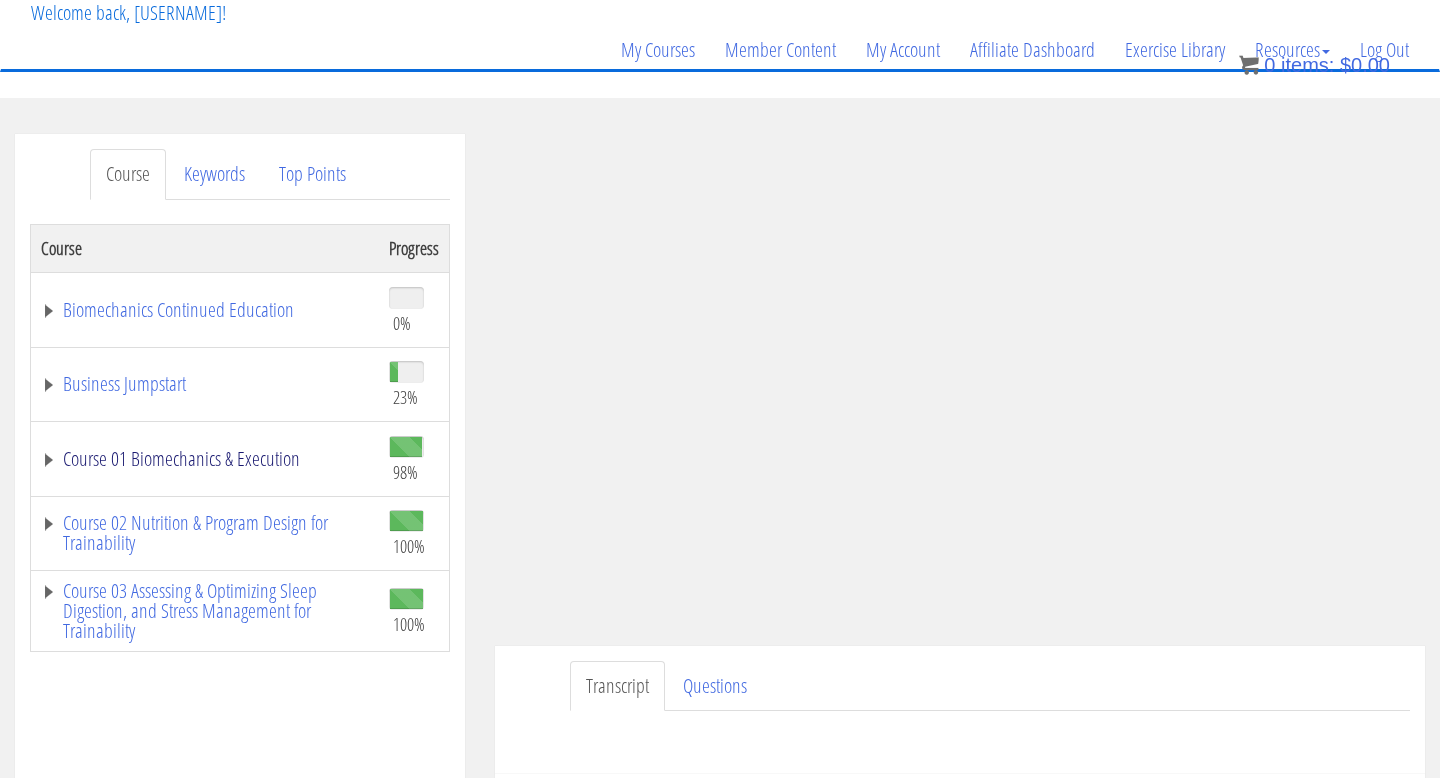 click on "Course 01 Biomechanics & Execution" at bounding box center [205, 459] 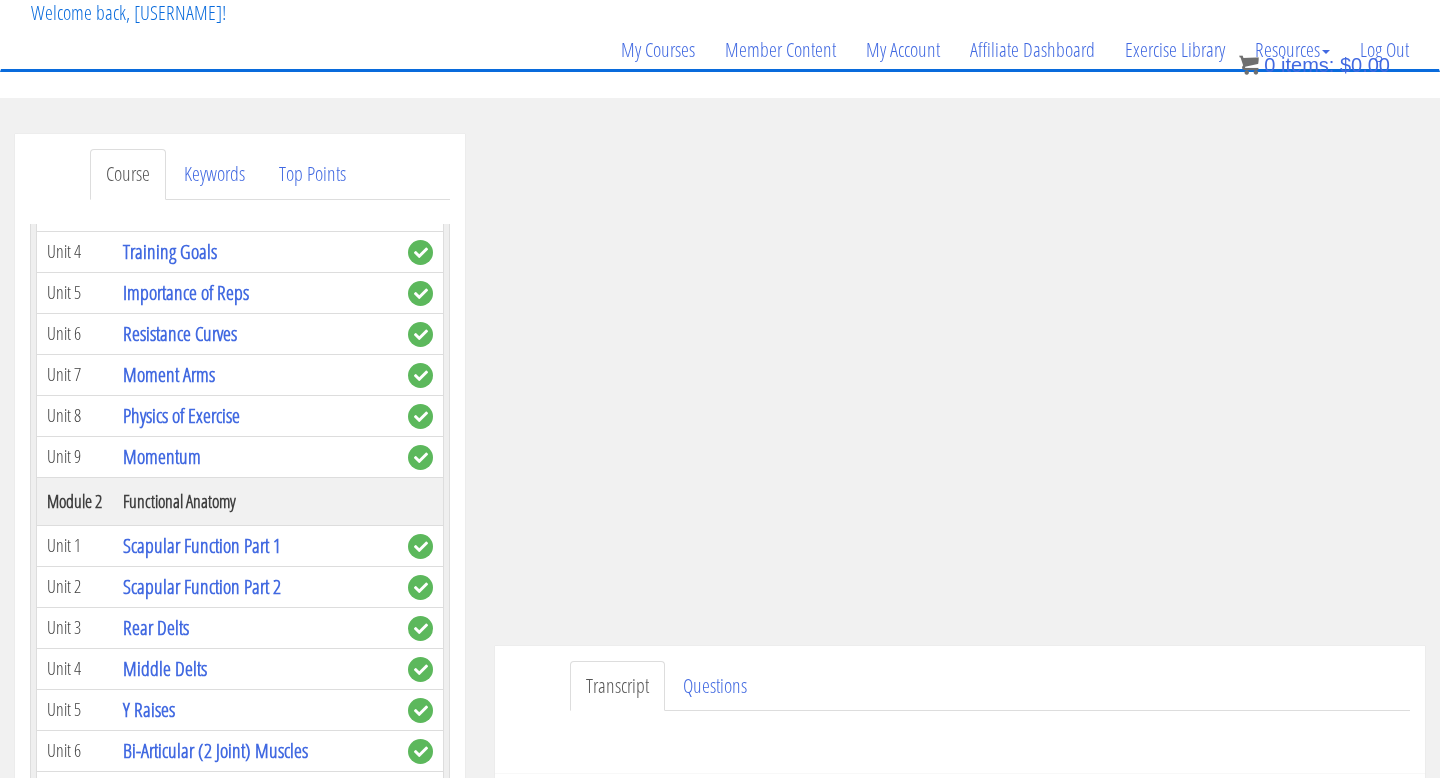 scroll, scrollTop: 451, scrollLeft: 0, axis: vertical 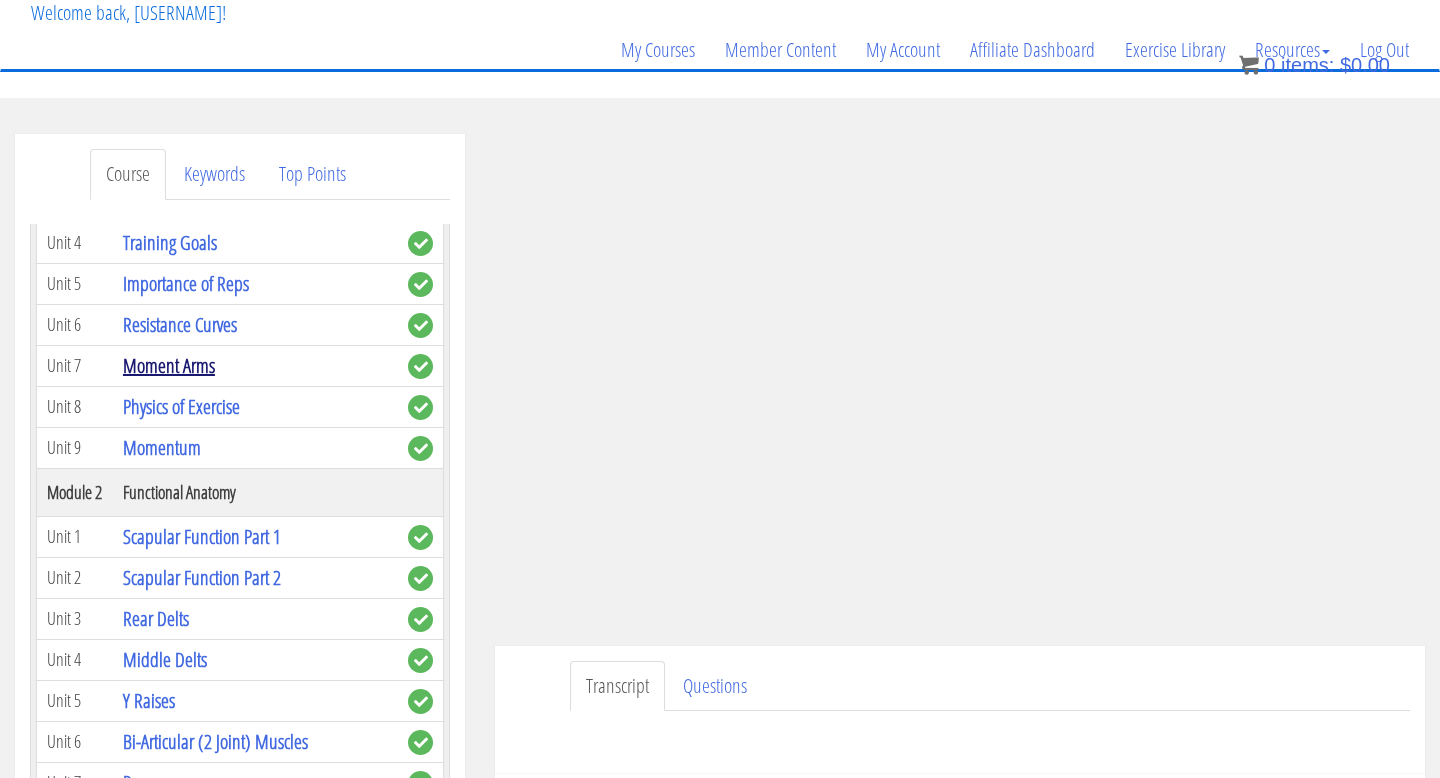 click on "Moment Arms" at bounding box center (169, 365) 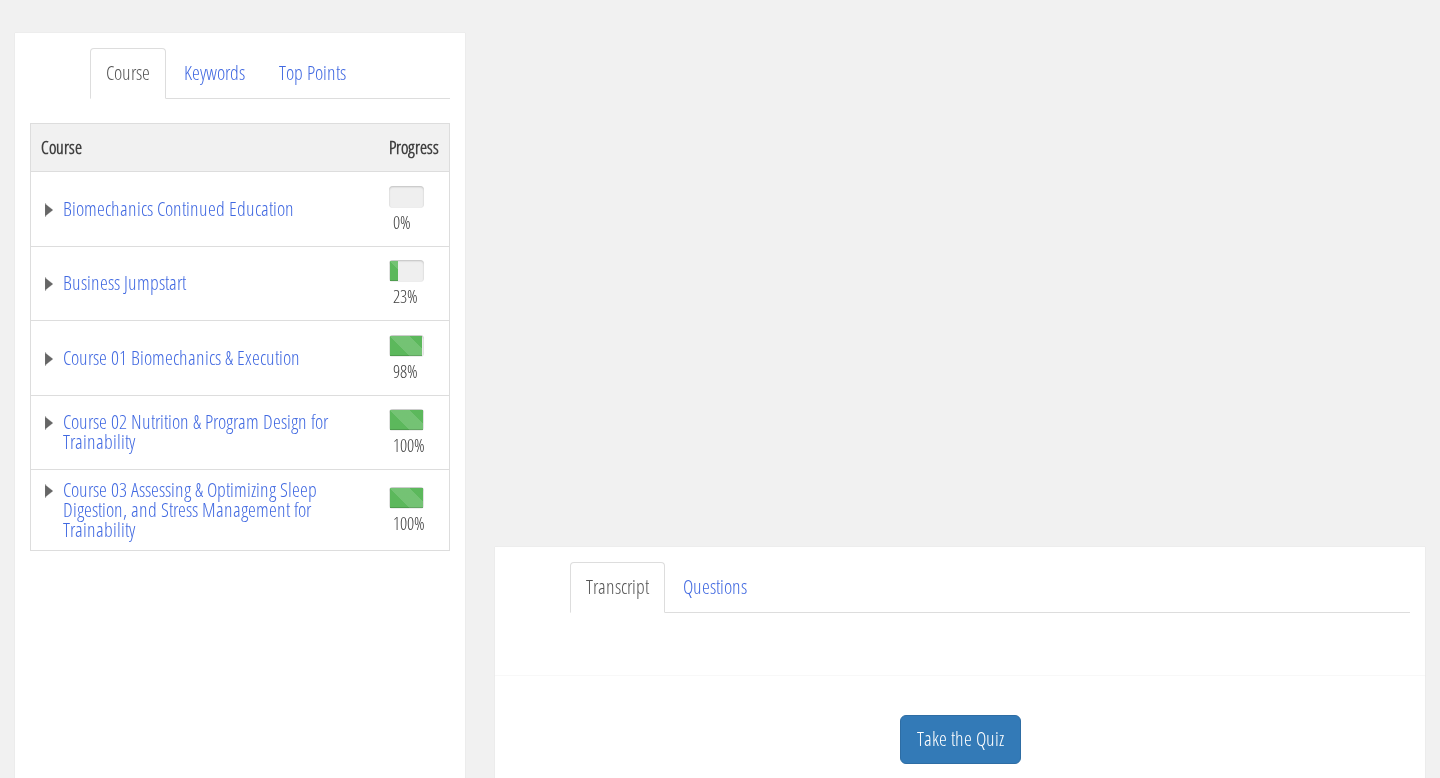 scroll, scrollTop: 258, scrollLeft: 0, axis: vertical 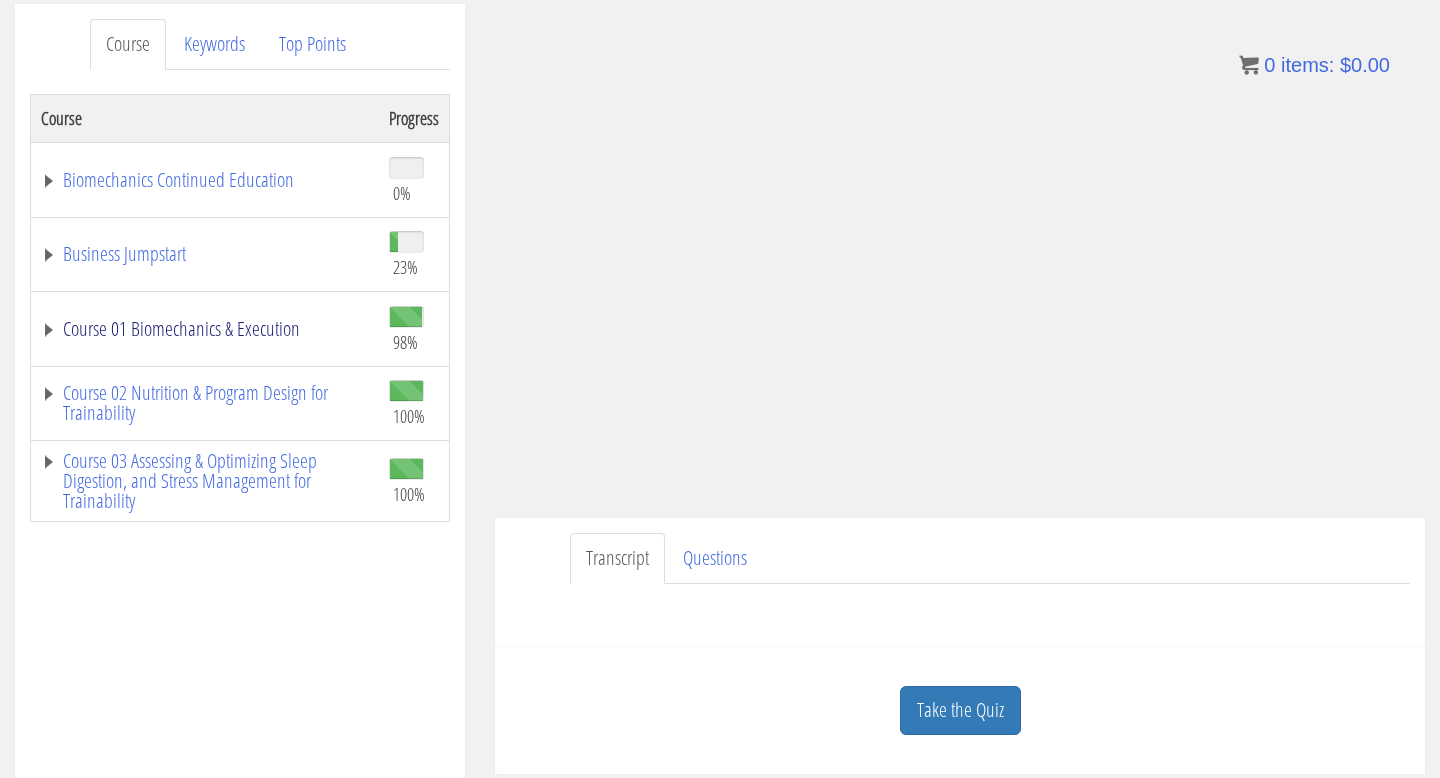 click on "Course 01 Biomechanics & Execution" at bounding box center [205, 329] 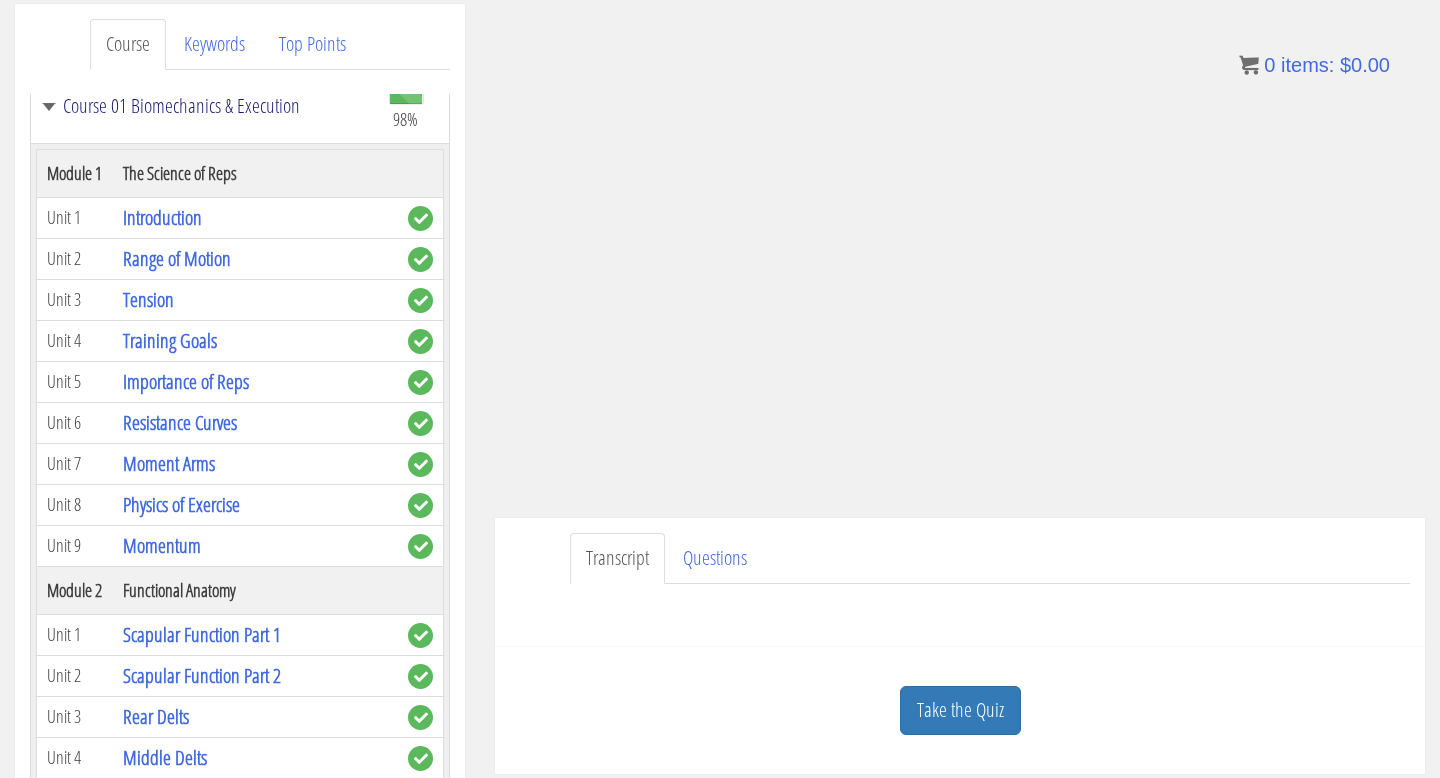 scroll, scrollTop: 233, scrollLeft: 0, axis: vertical 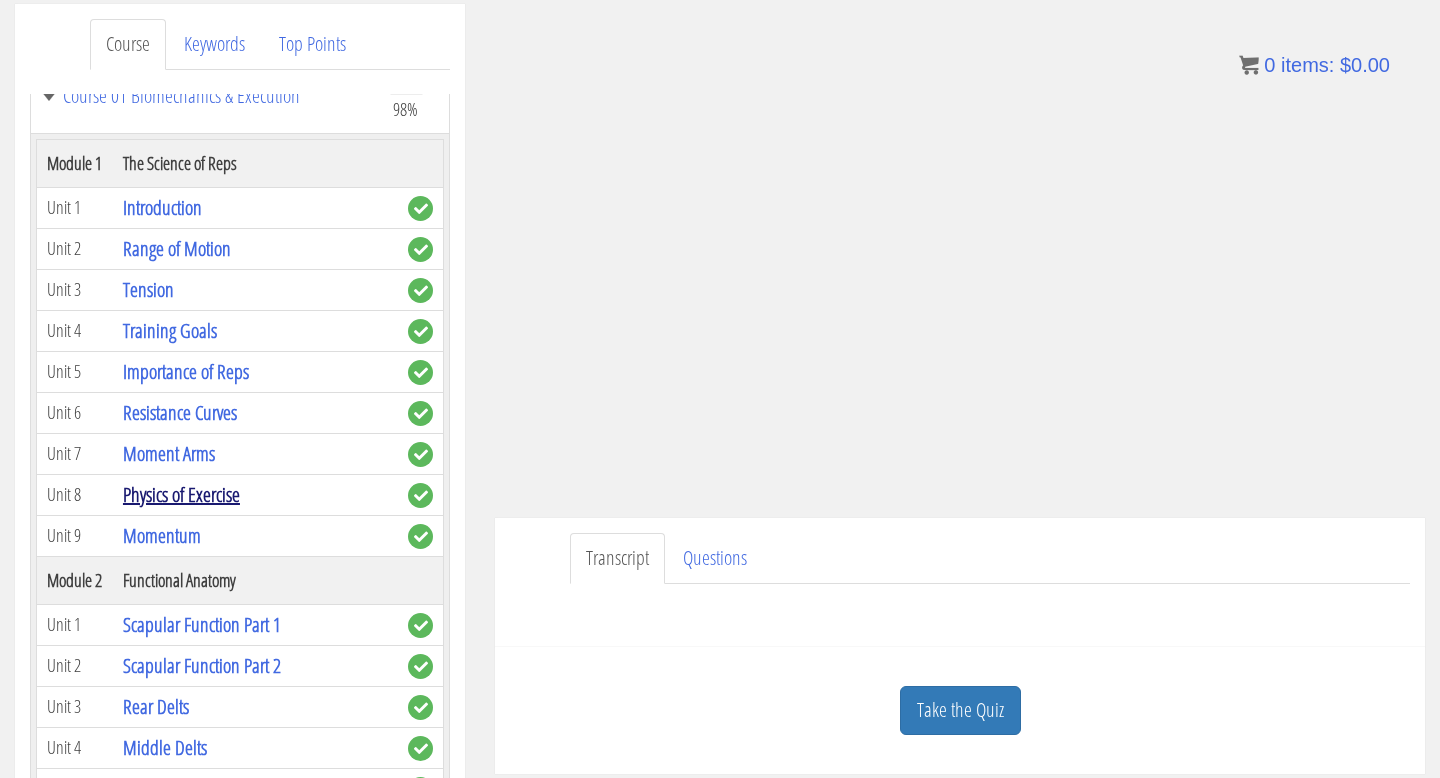 click on "Physics of Exercise" at bounding box center (181, 494) 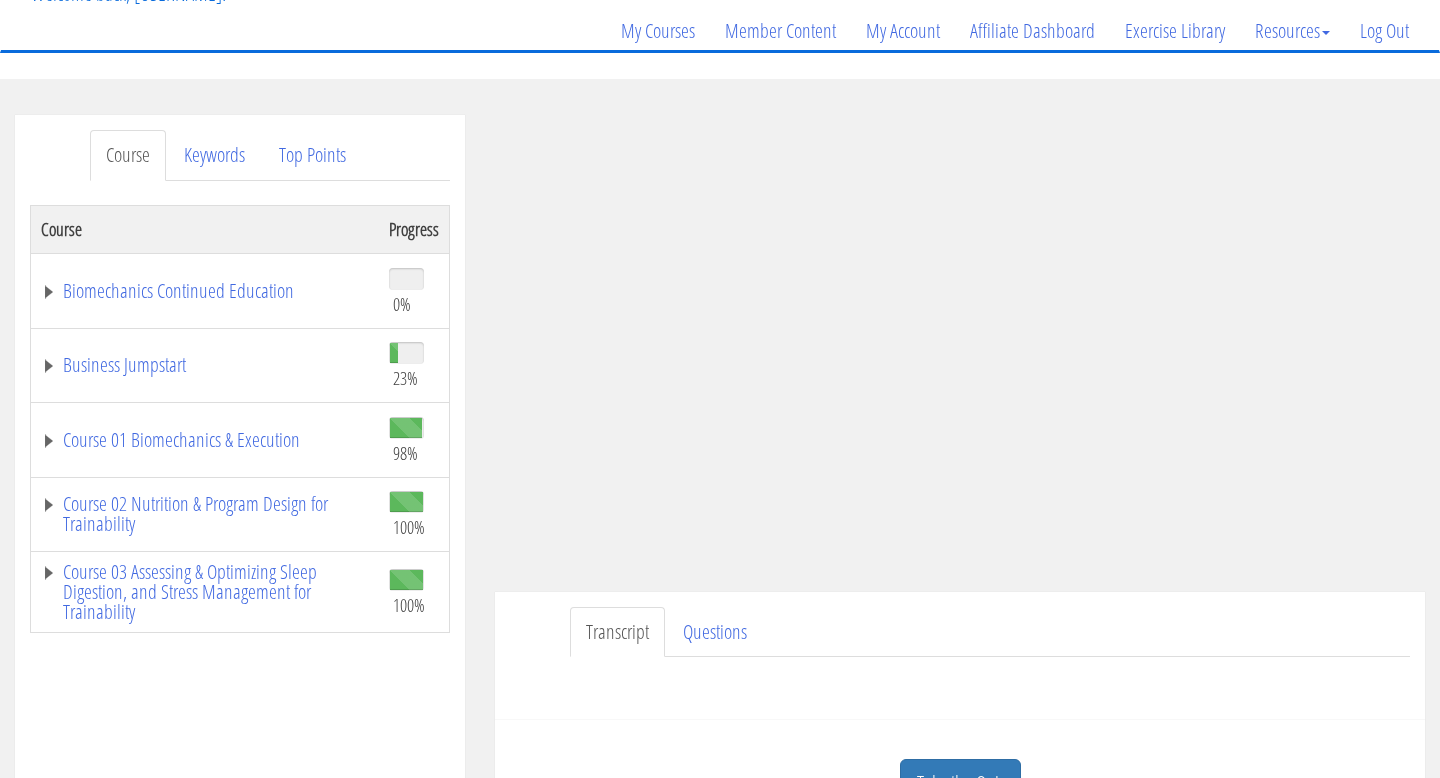 scroll, scrollTop: 149, scrollLeft: 0, axis: vertical 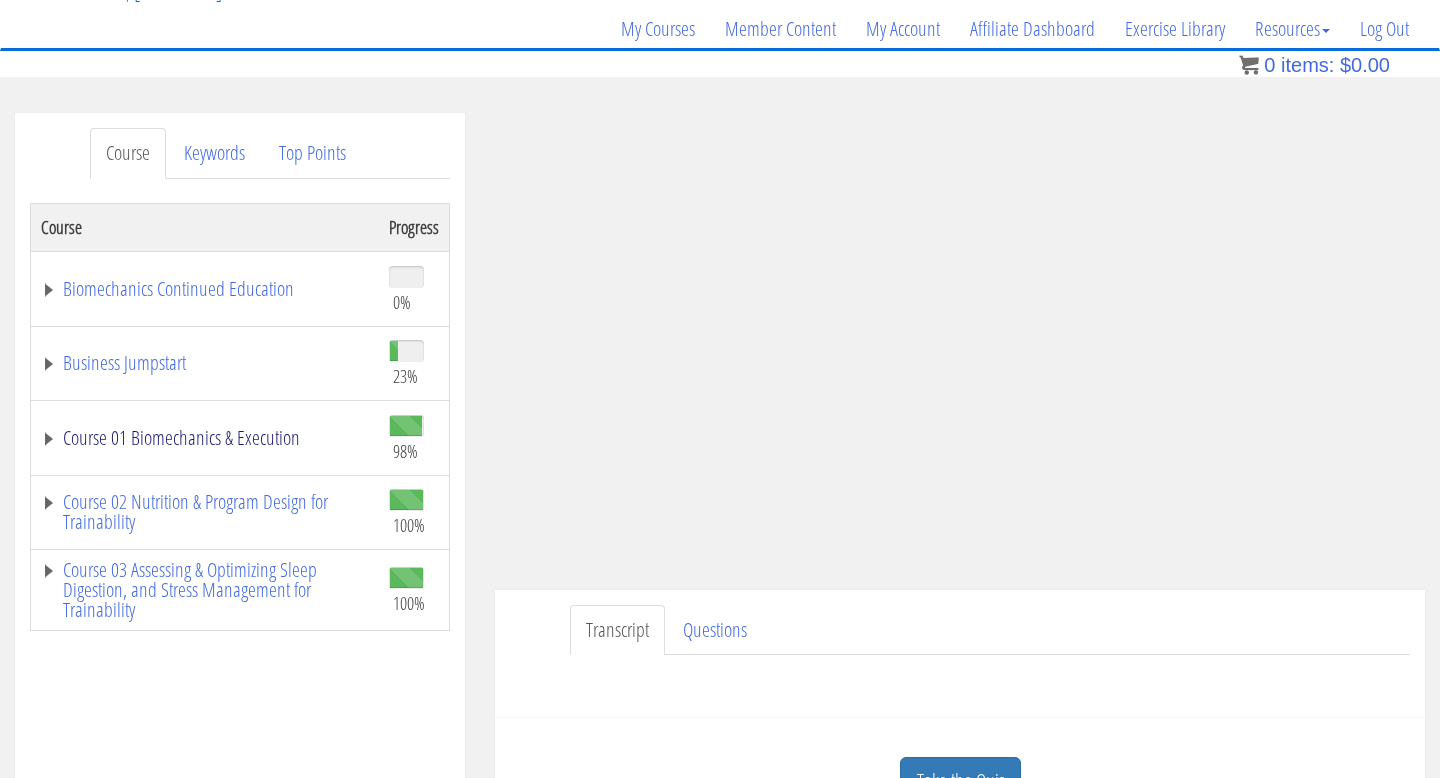 click on "Course 01 Biomechanics & Execution" at bounding box center (205, 438) 